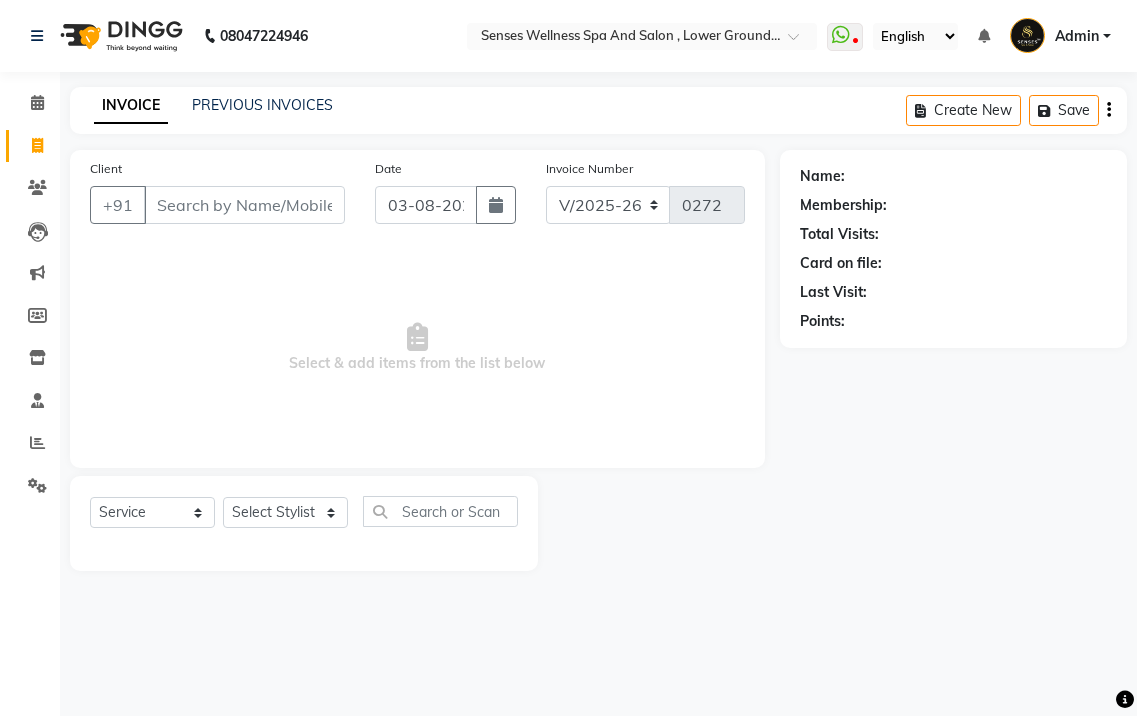 select on "6485" 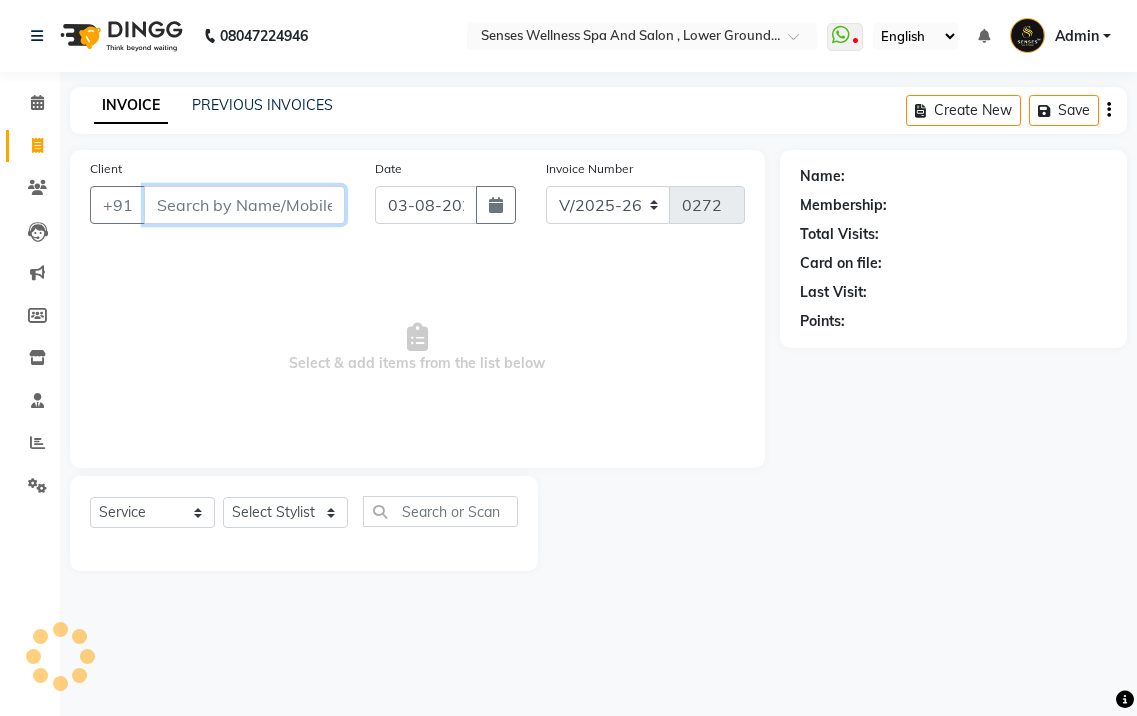 scroll, scrollTop: 0, scrollLeft: 0, axis: both 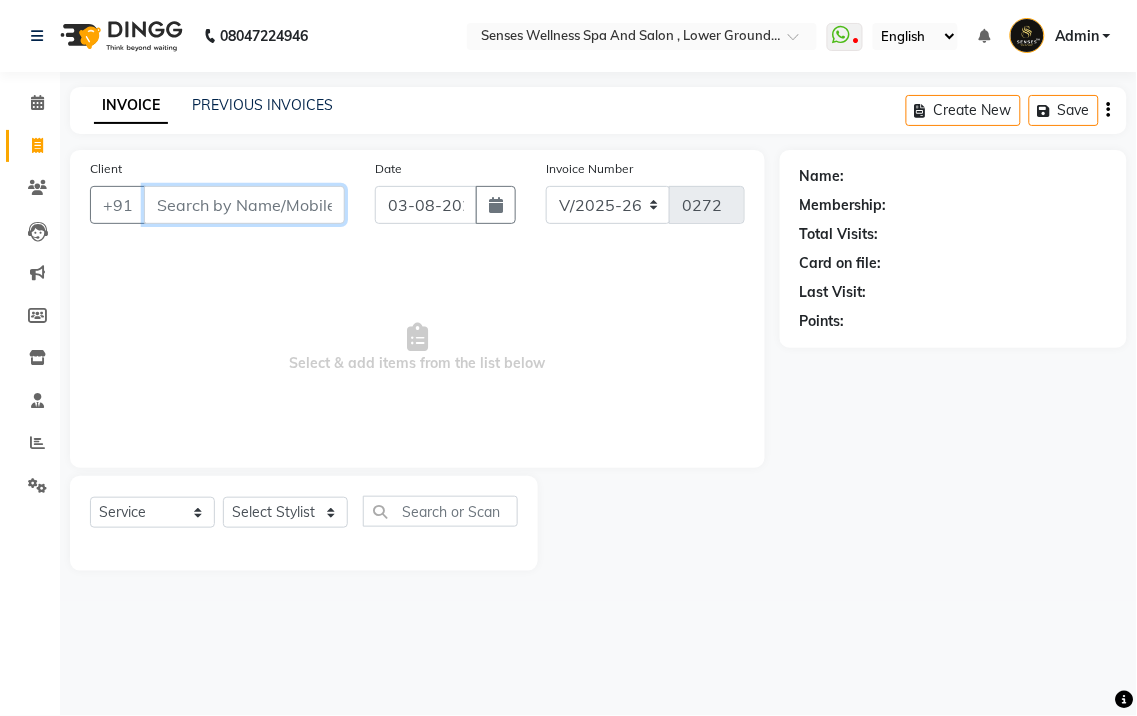 click on "Client" at bounding box center [244, 205] 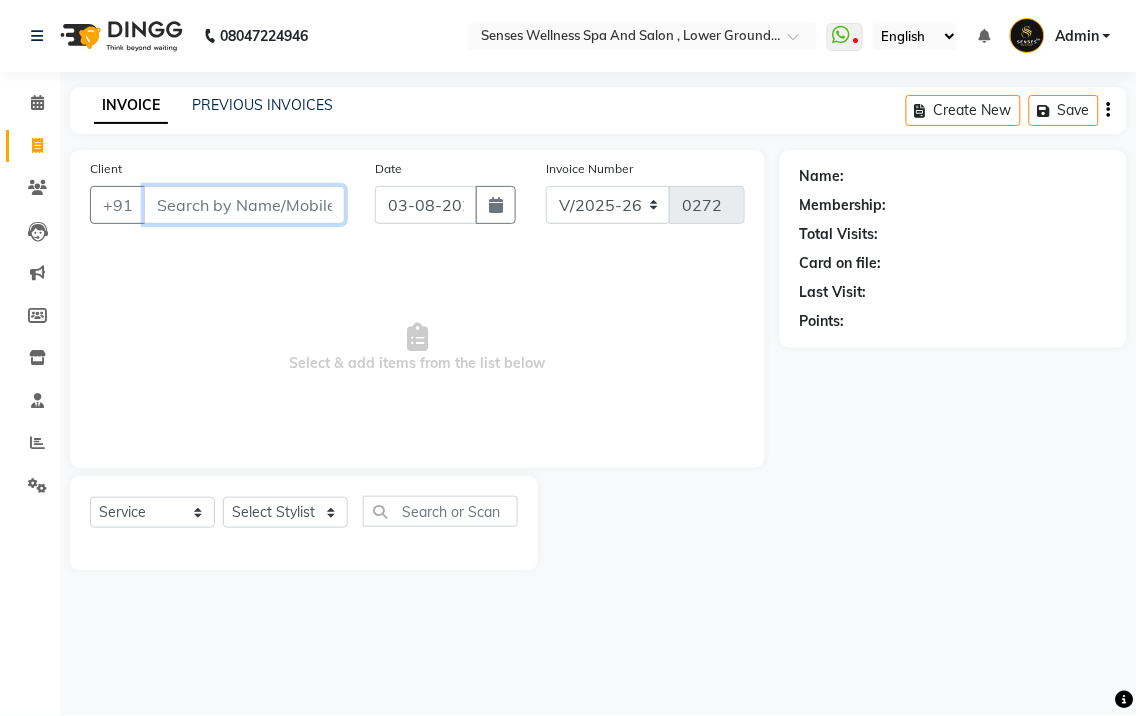 click on "Client" at bounding box center [244, 205] 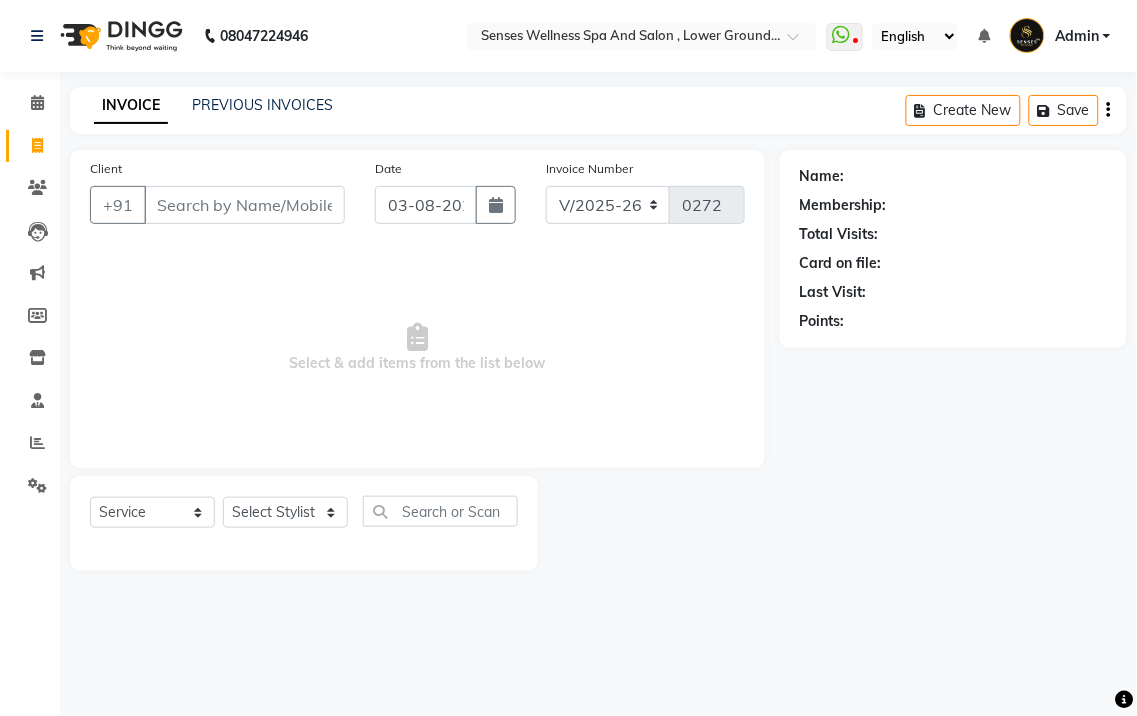 click on "INVOICE PREVIOUS INVOICES Create New   Save" 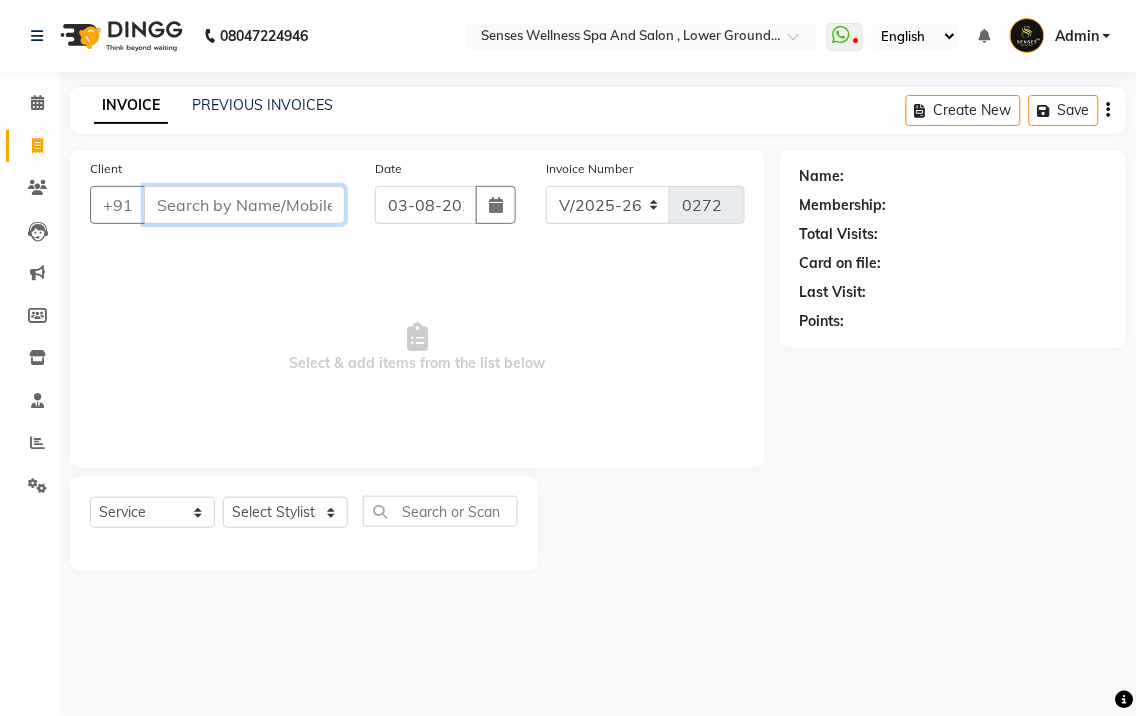 click on "Client" at bounding box center (244, 205) 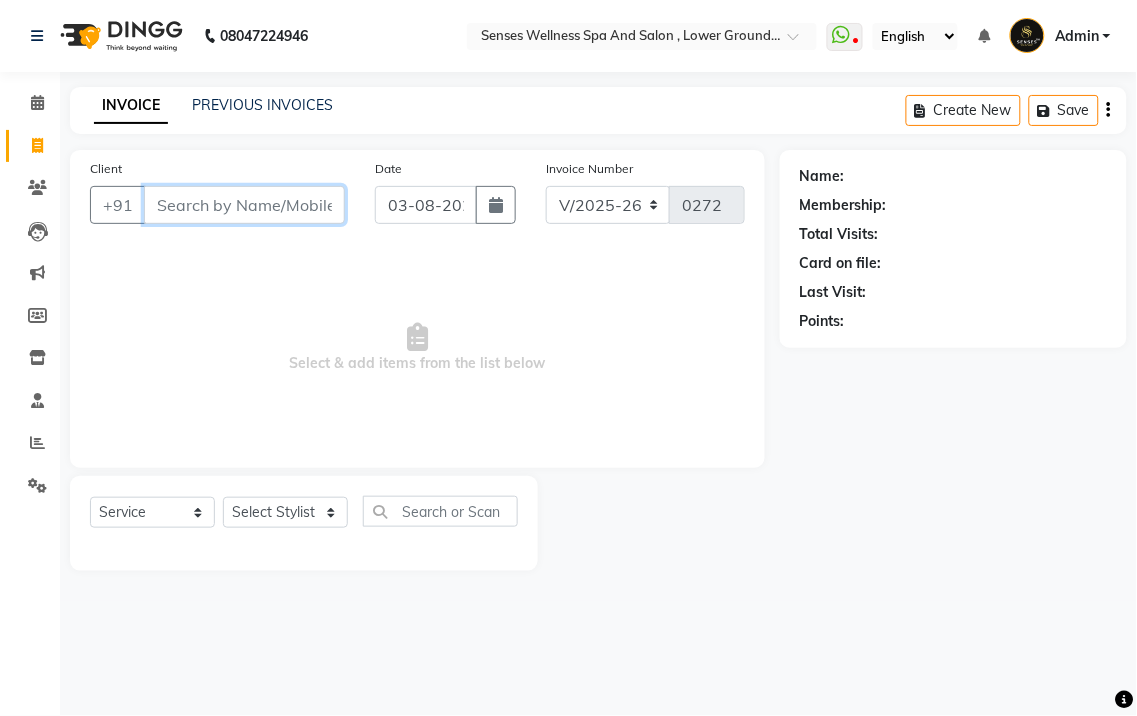 click on "Client" at bounding box center [244, 205] 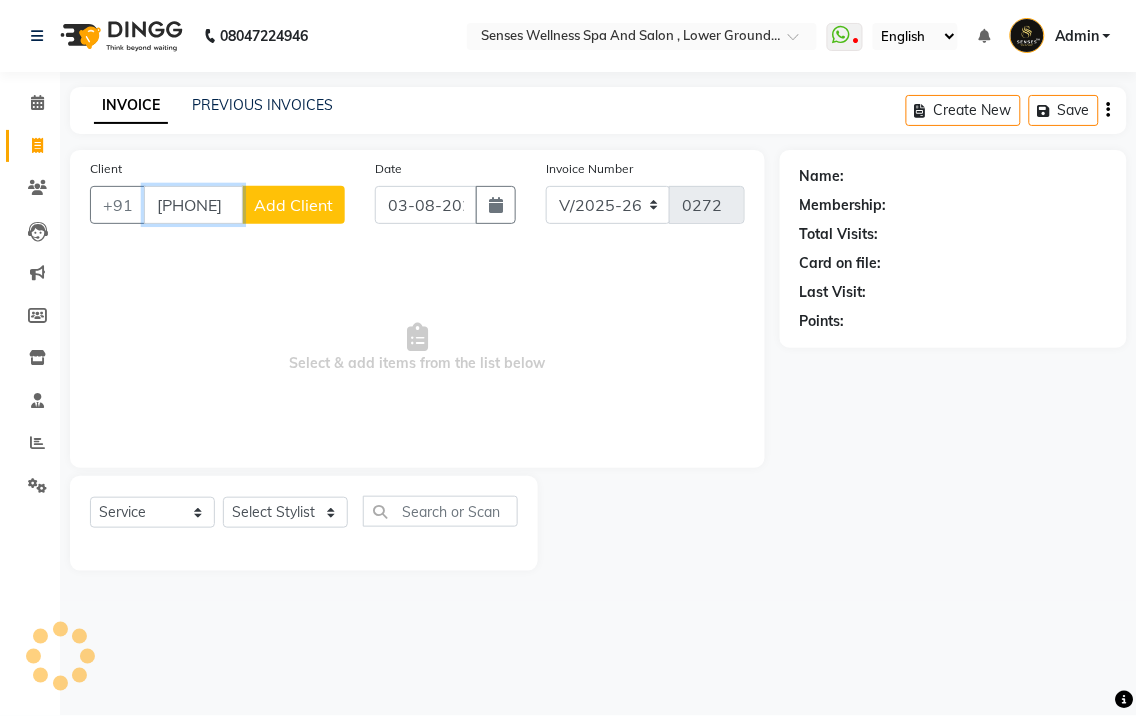 type on "[PHONE]" 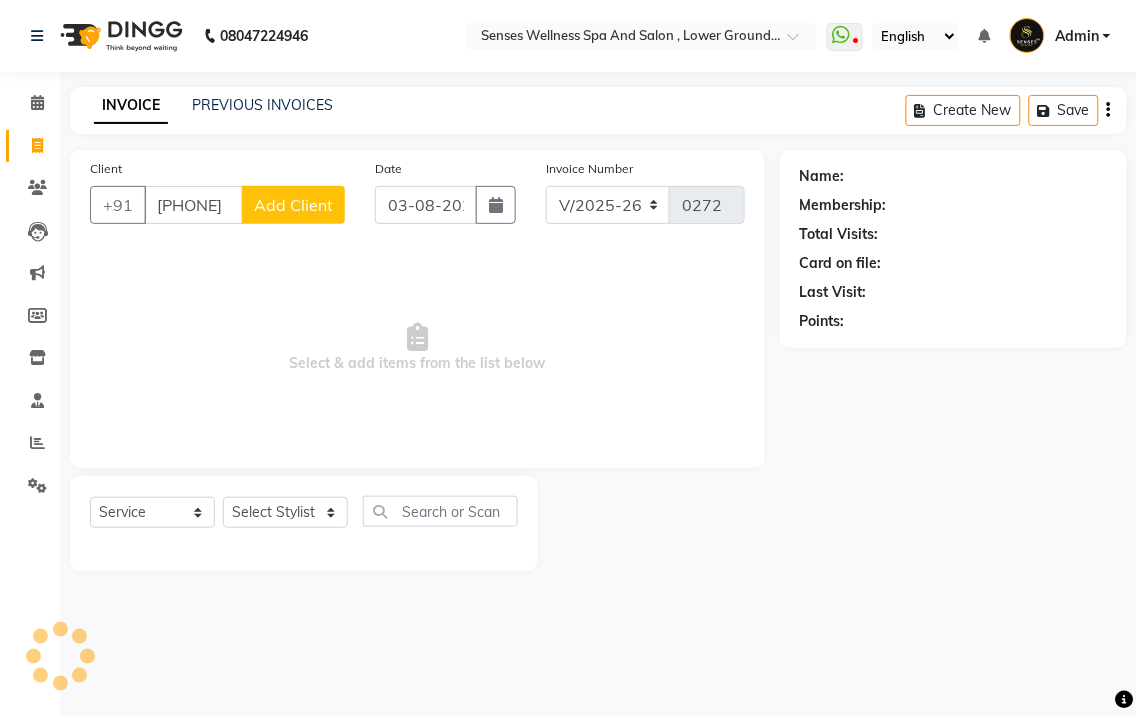 click on "Add Client" 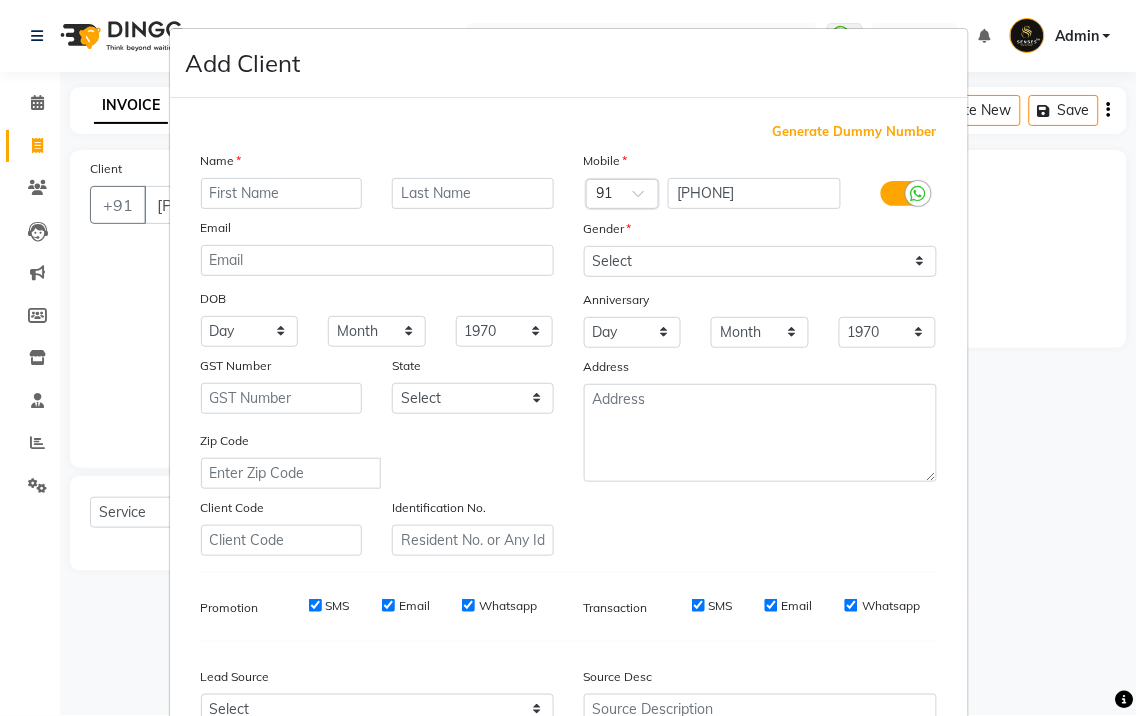 click at bounding box center [282, 193] 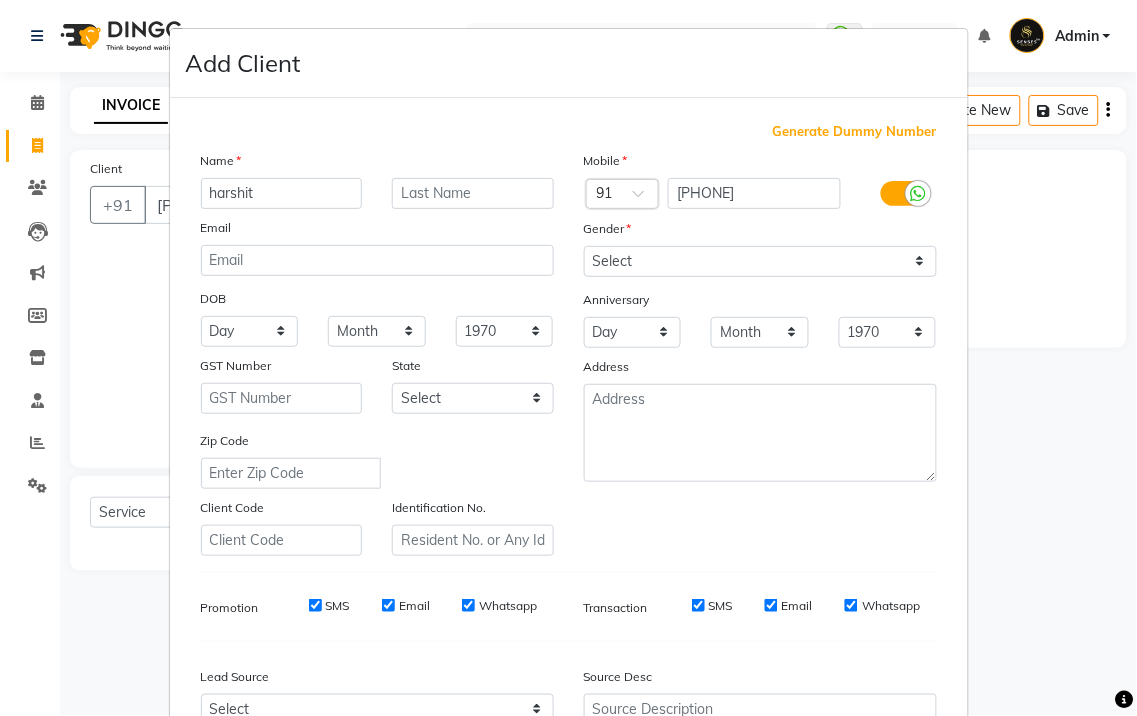 type on "harshit" 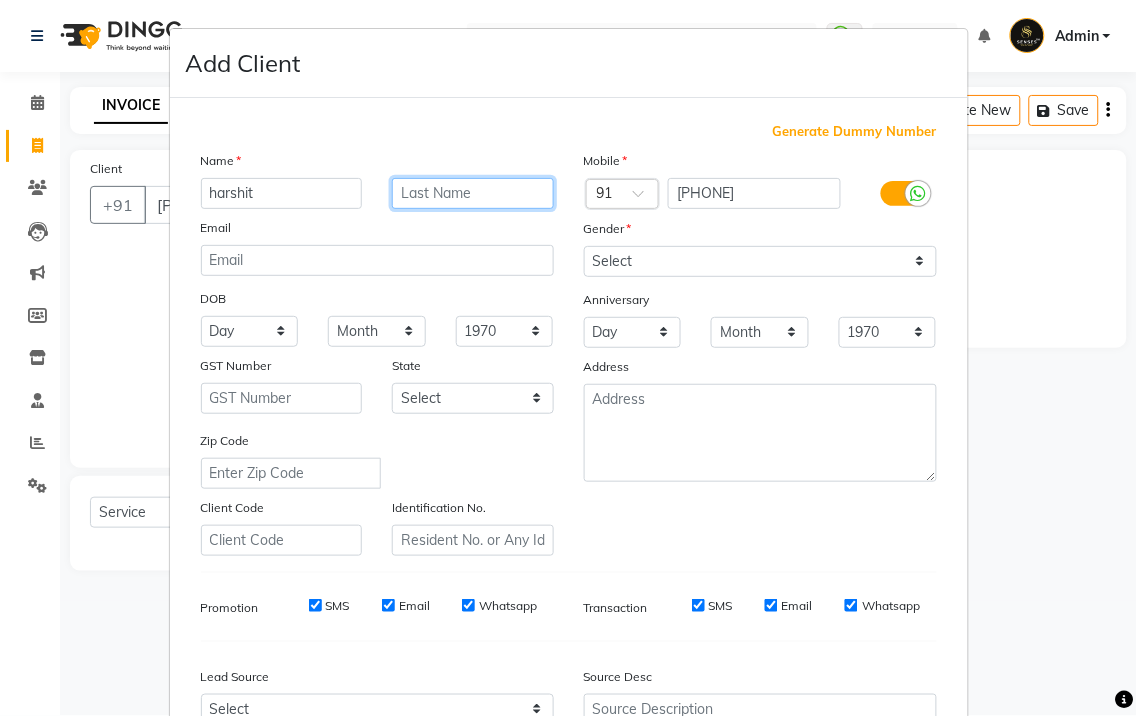 click at bounding box center [473, 193] 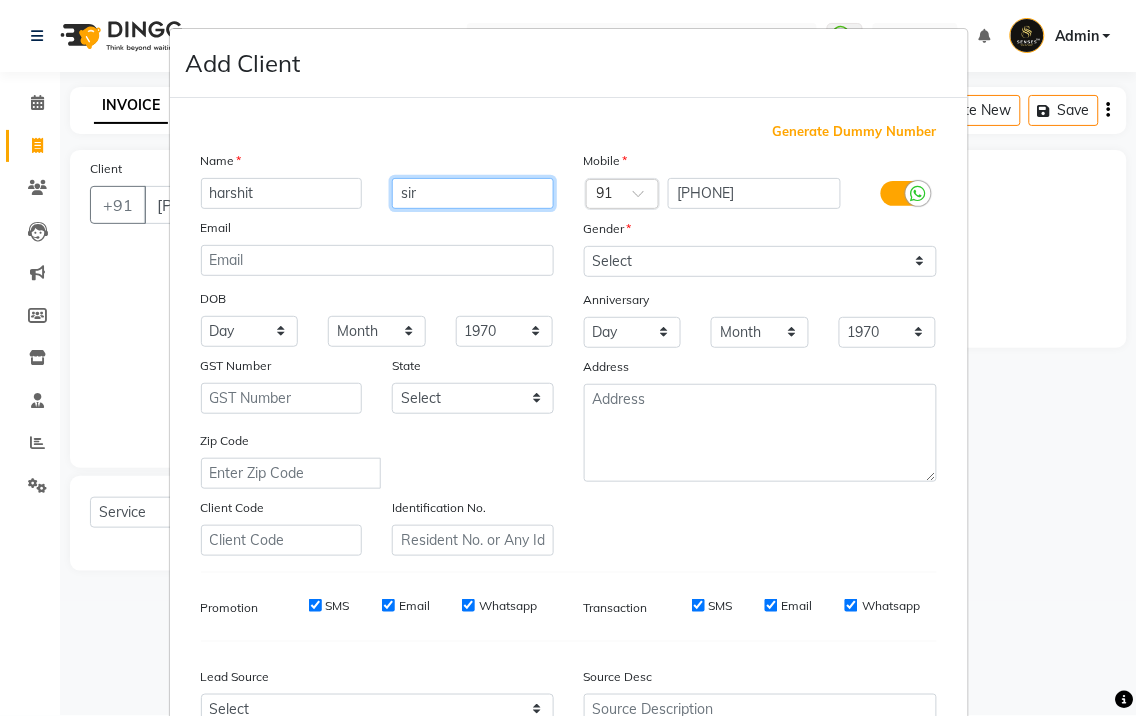 type on "sir" 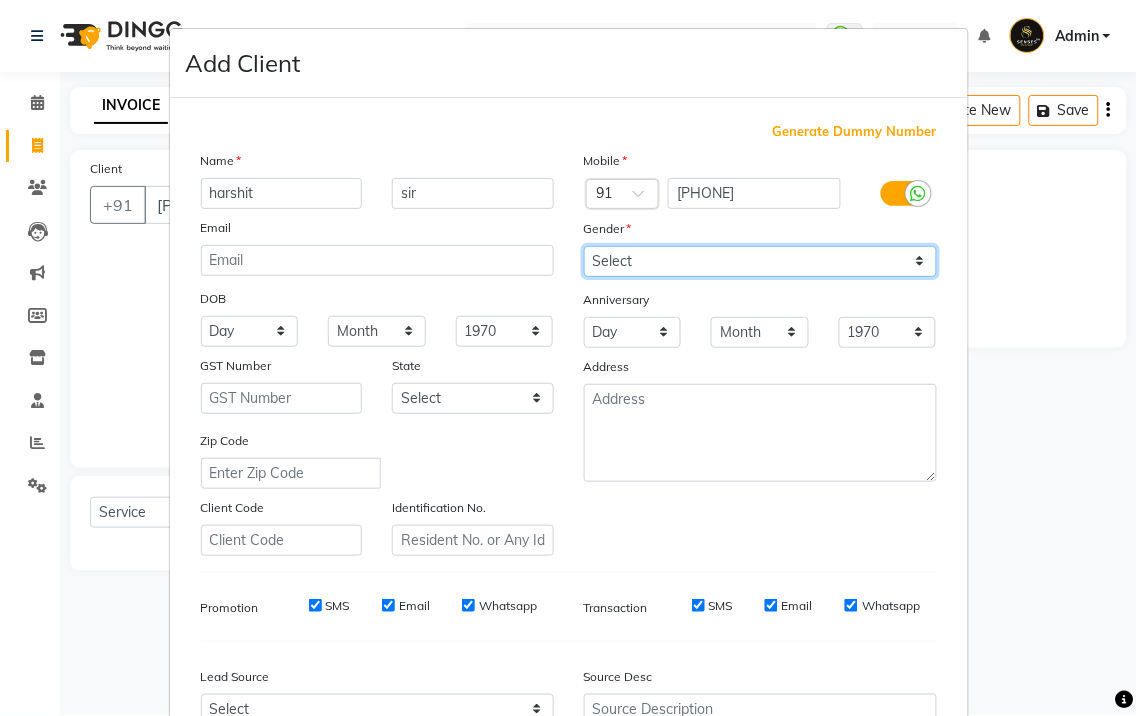 click on "Select Male Female Other Prefer Not To Say" at bounding box center [760, 261] 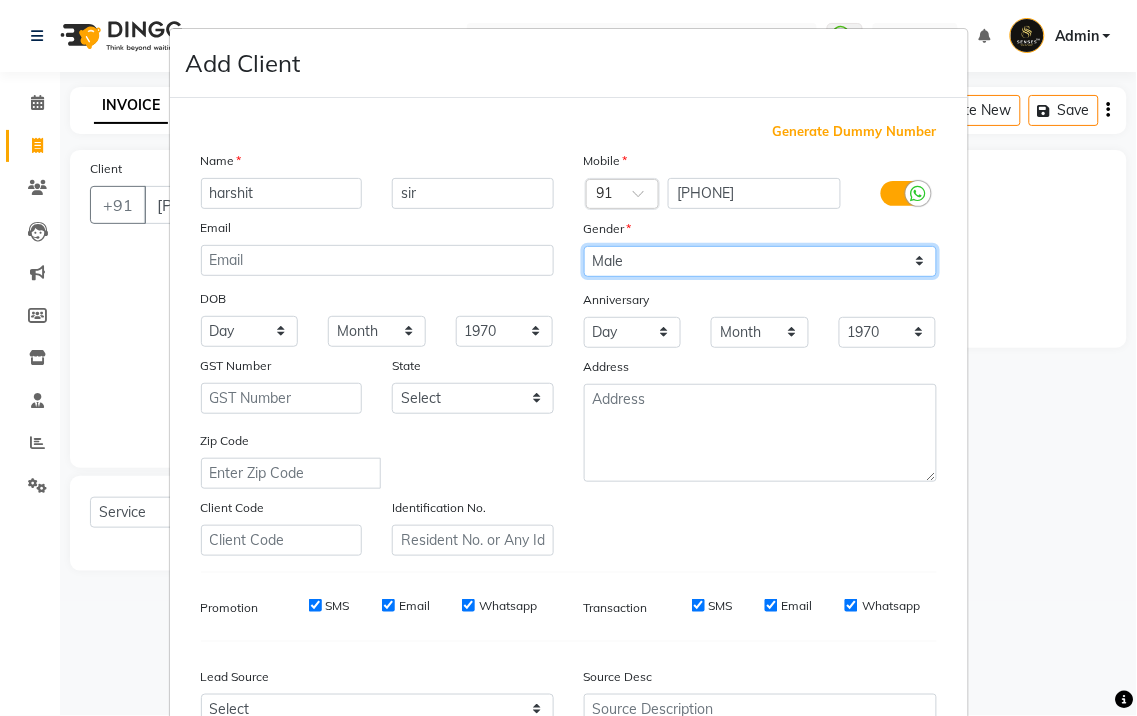 click on "Select Male Female Other Prefer Not To Say" at bounding box center [760, 261] 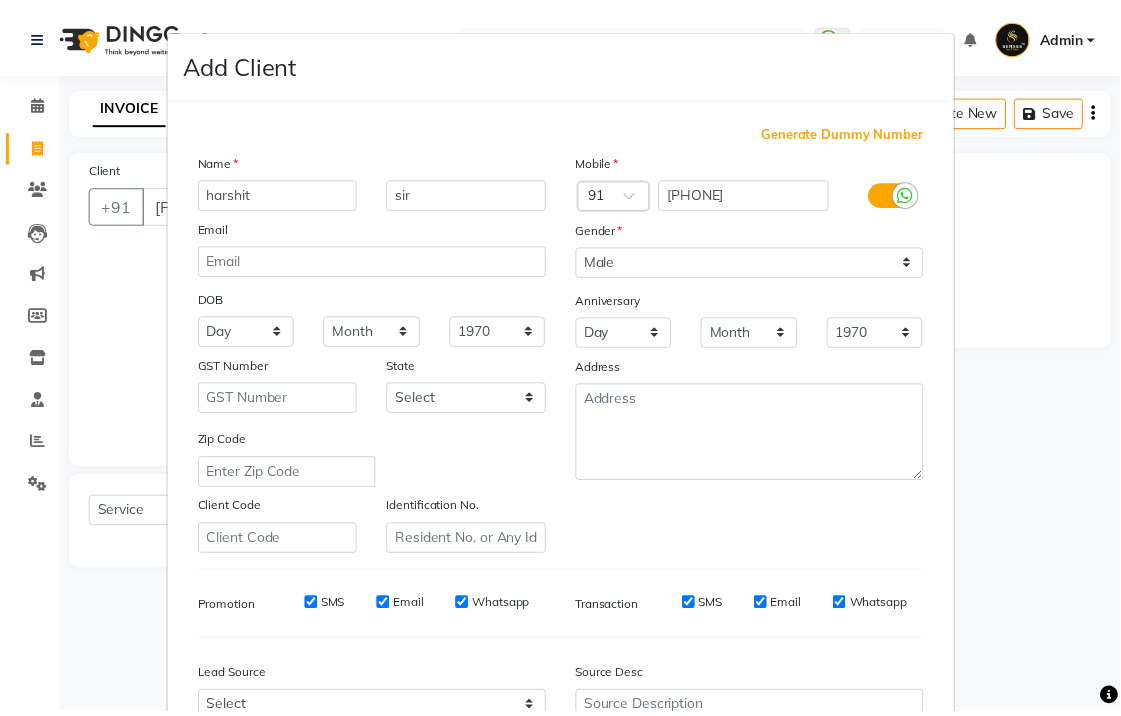 scroll, scrollTop: 204, scrollLeft: 0, axis: vertical 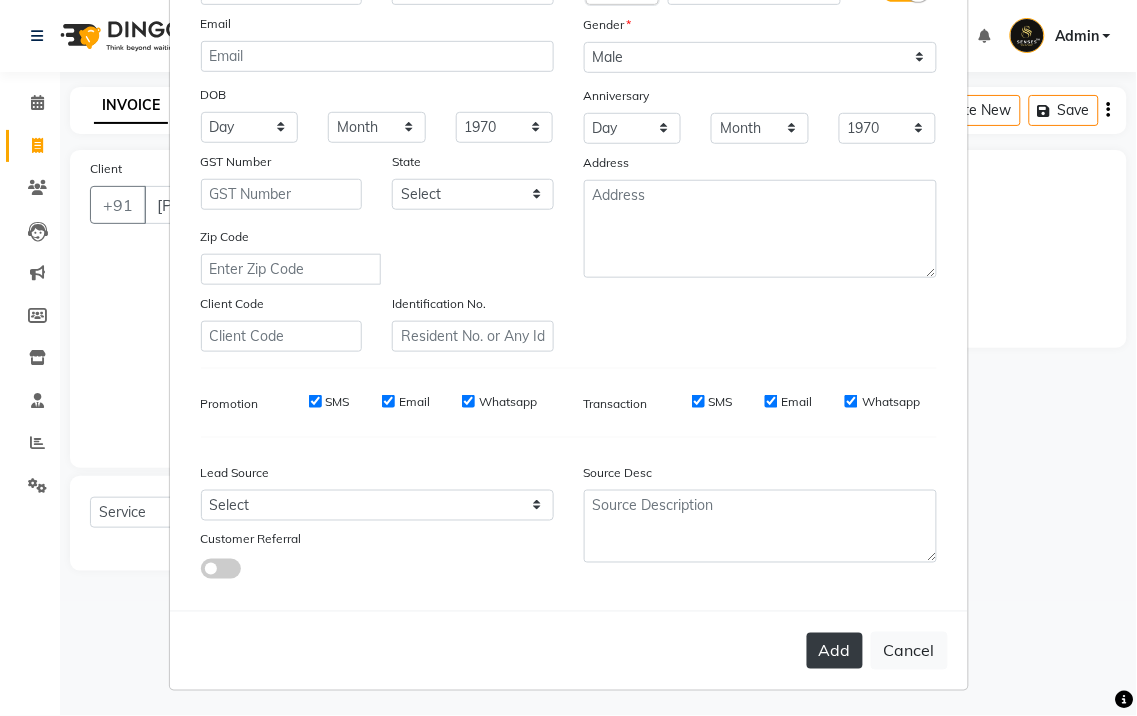 click on "Add" at bounding box center (835, 651) 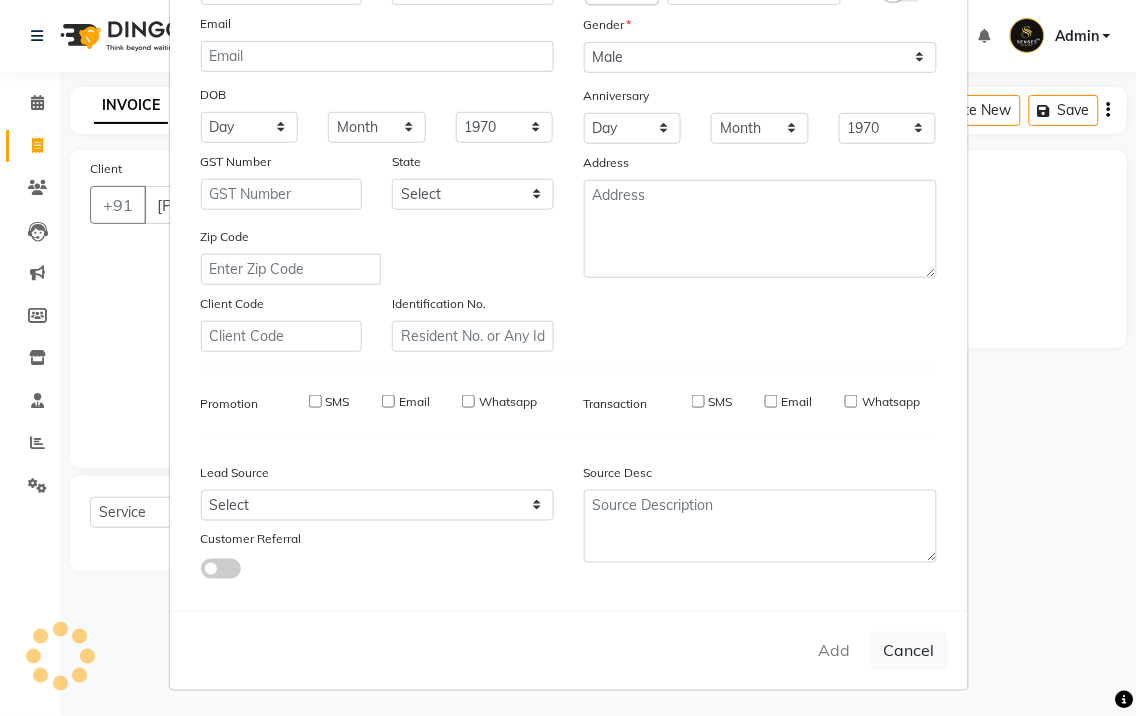 type 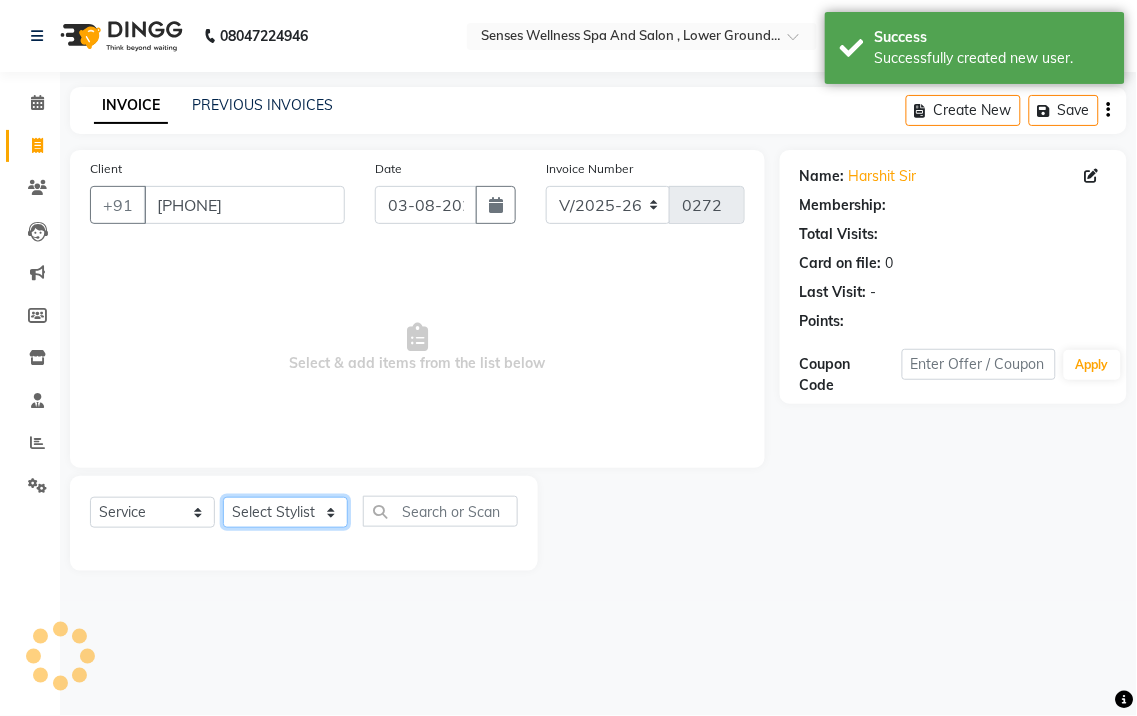 click on "Select Stylist BHARTI CHRISTY MERCY pankaj" 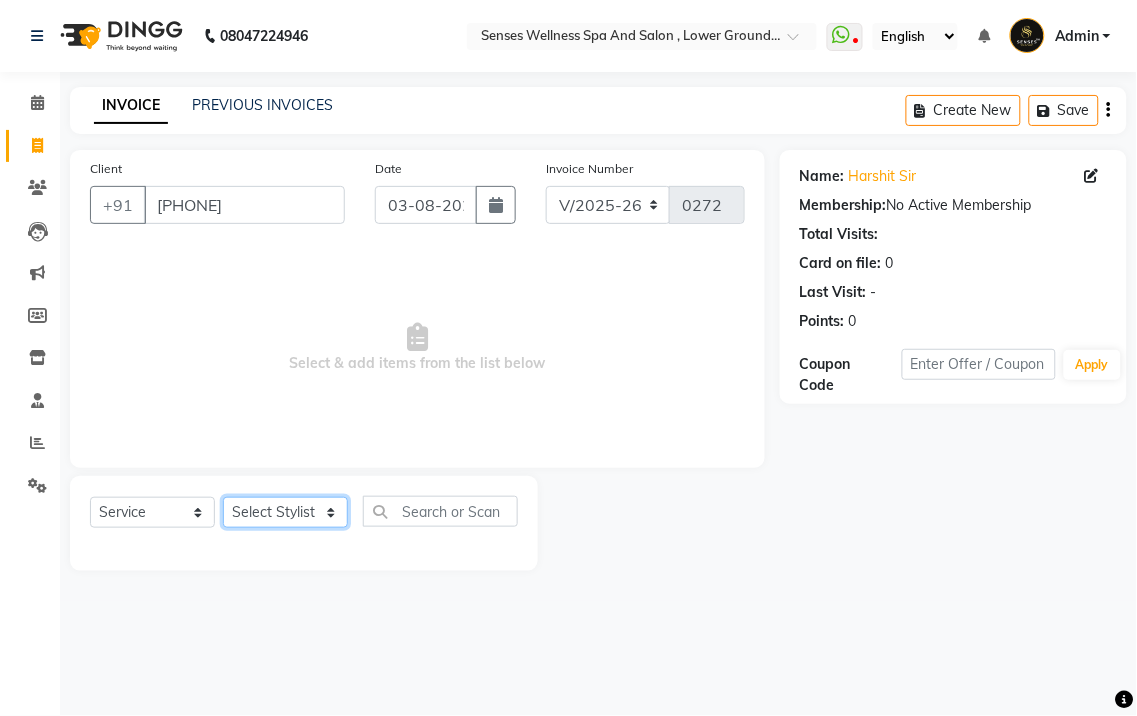 select on "49395" 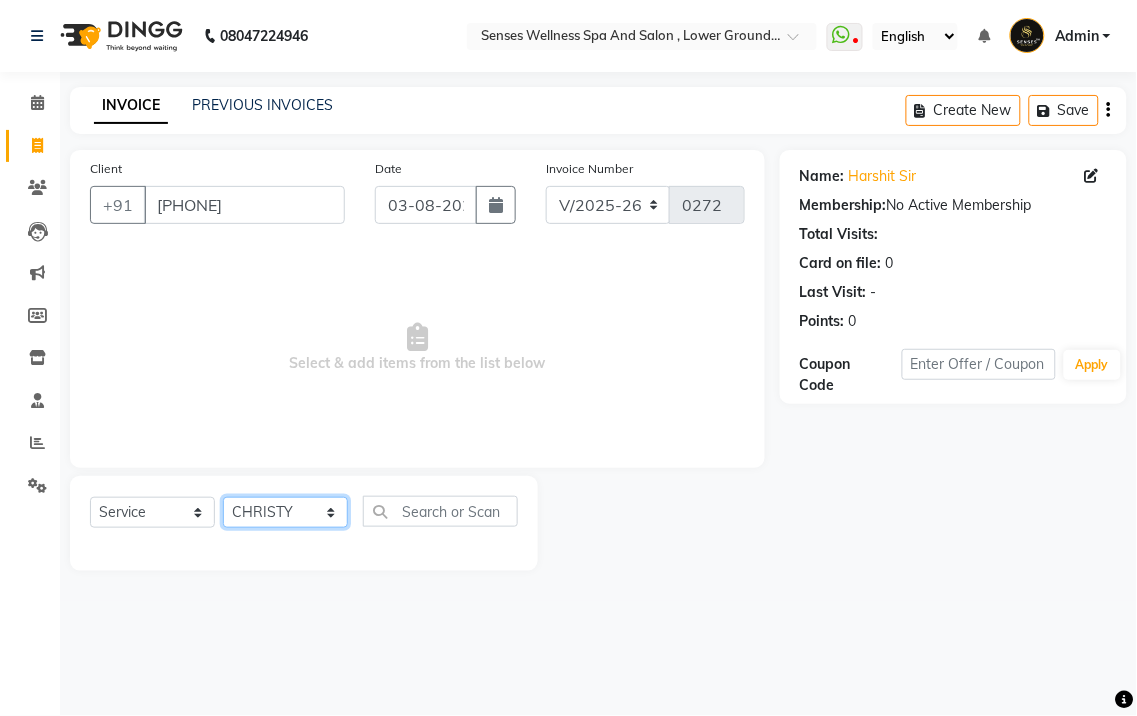 click on "Select Stylist BHARTI CHRISTY MERCY pankaj" 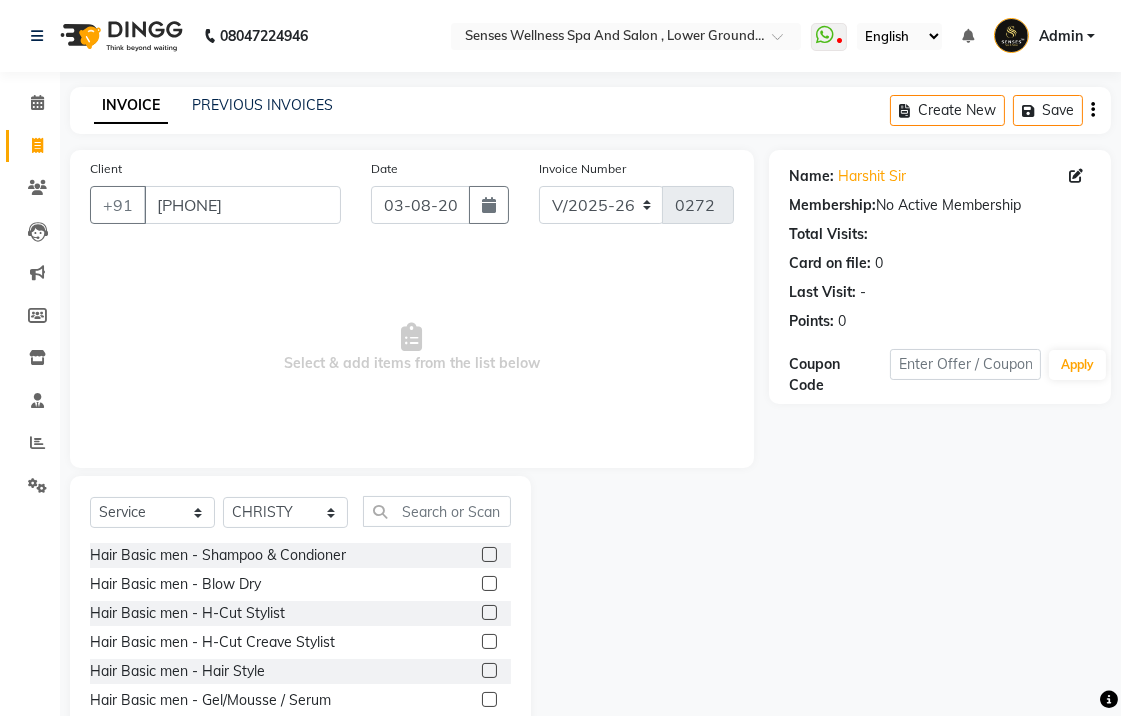 click on "Select  Service  Product  Membership  Package Voucher Prepaid Gift Card  Select Stylist BHARTI CHRISTY MERCY pankaj" 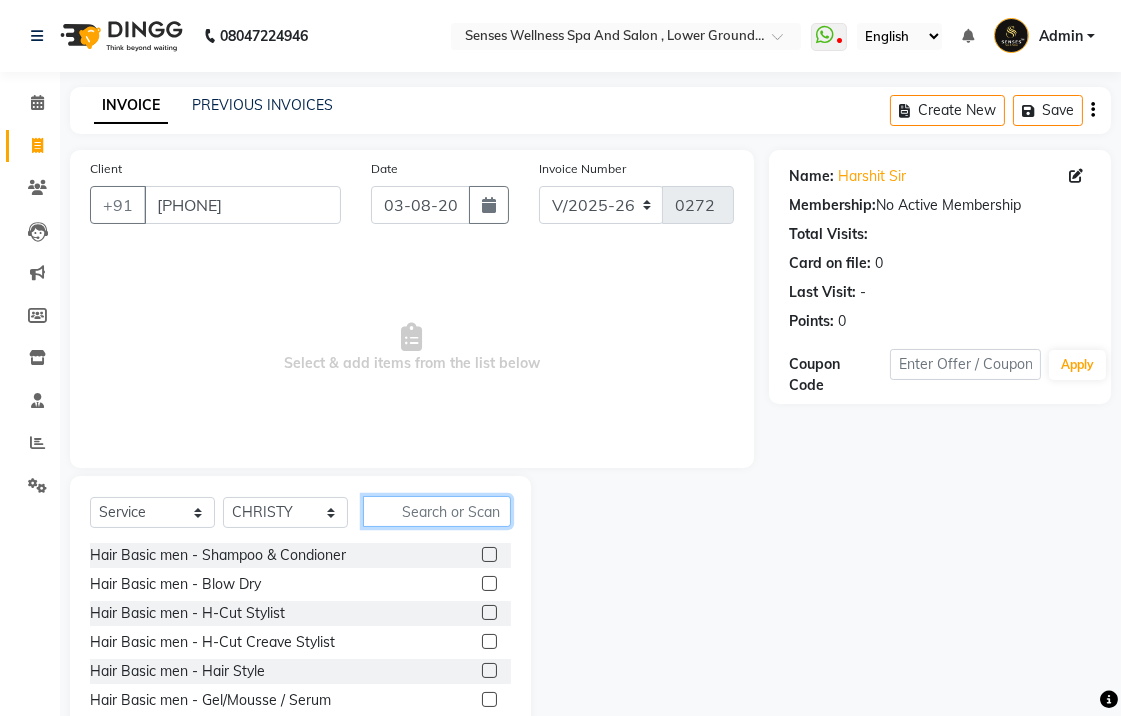 click 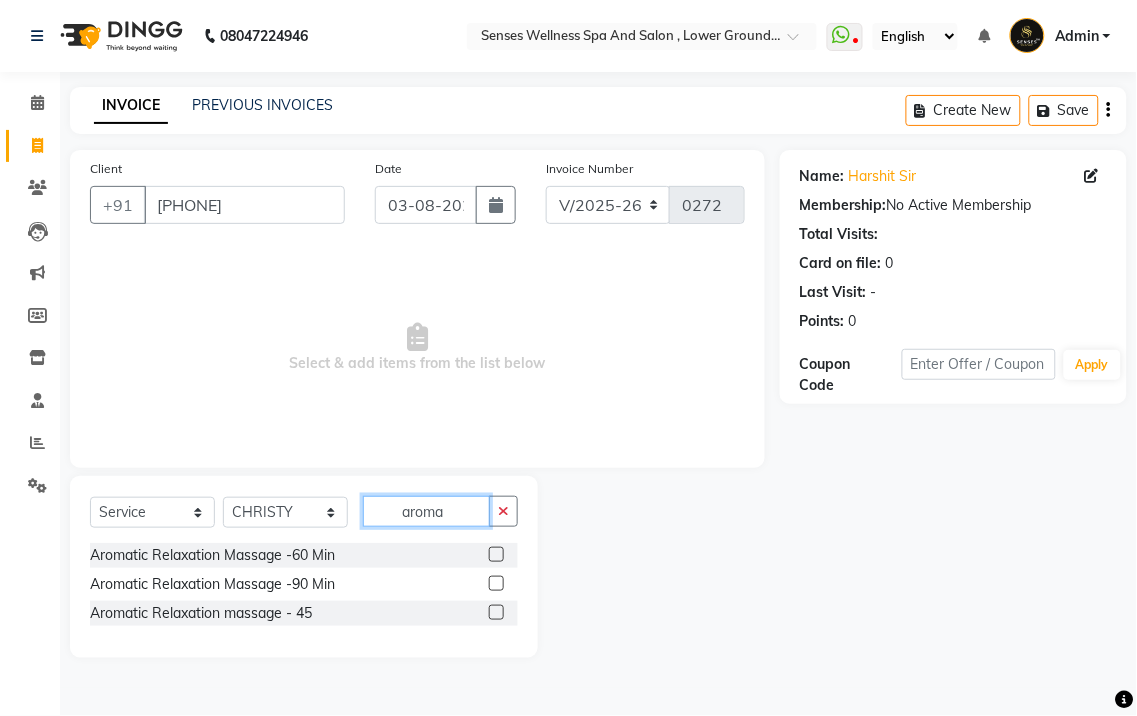 type on "aroma" 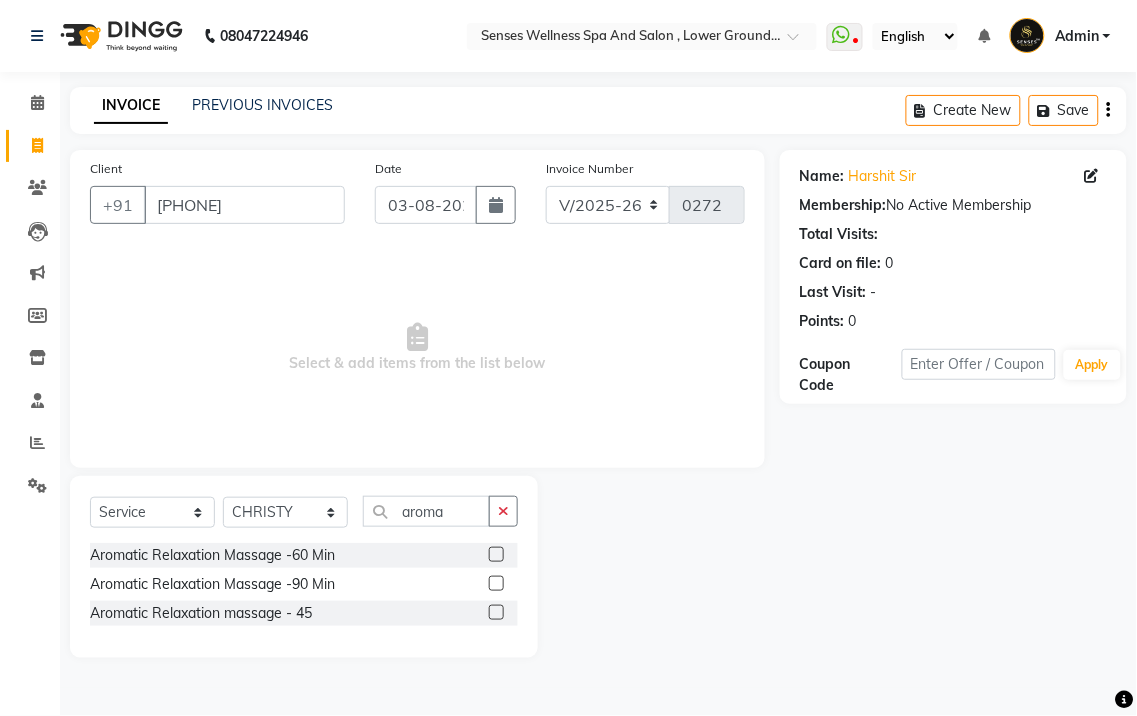 click 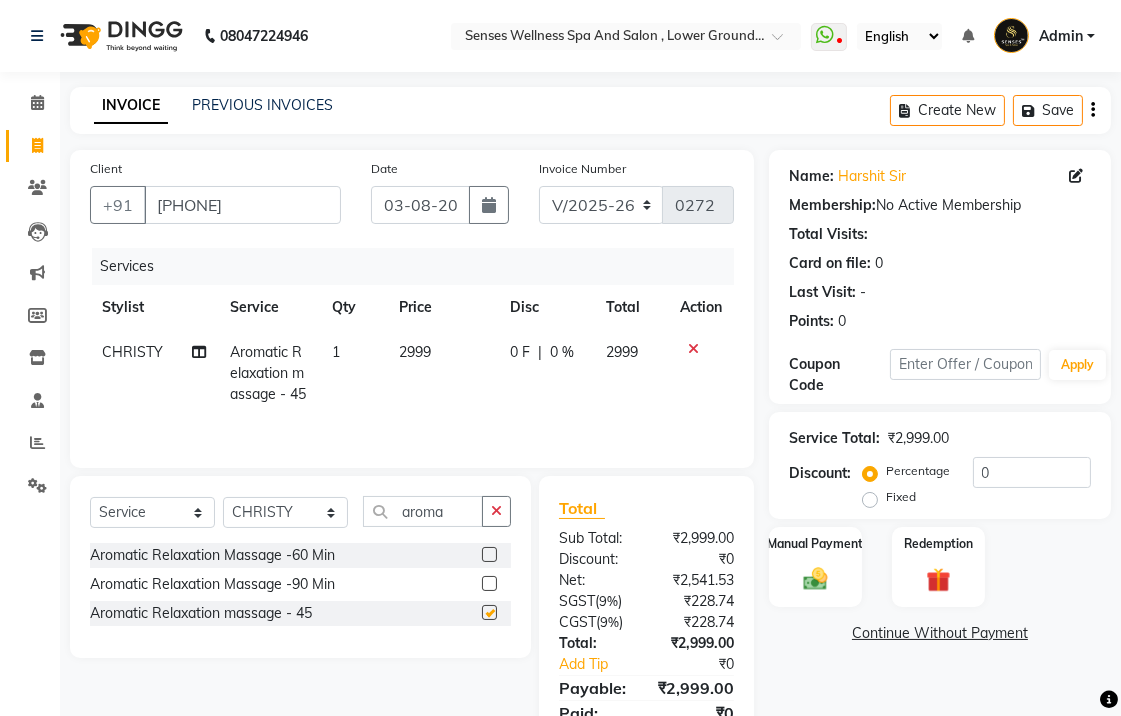 checkbox on "false" 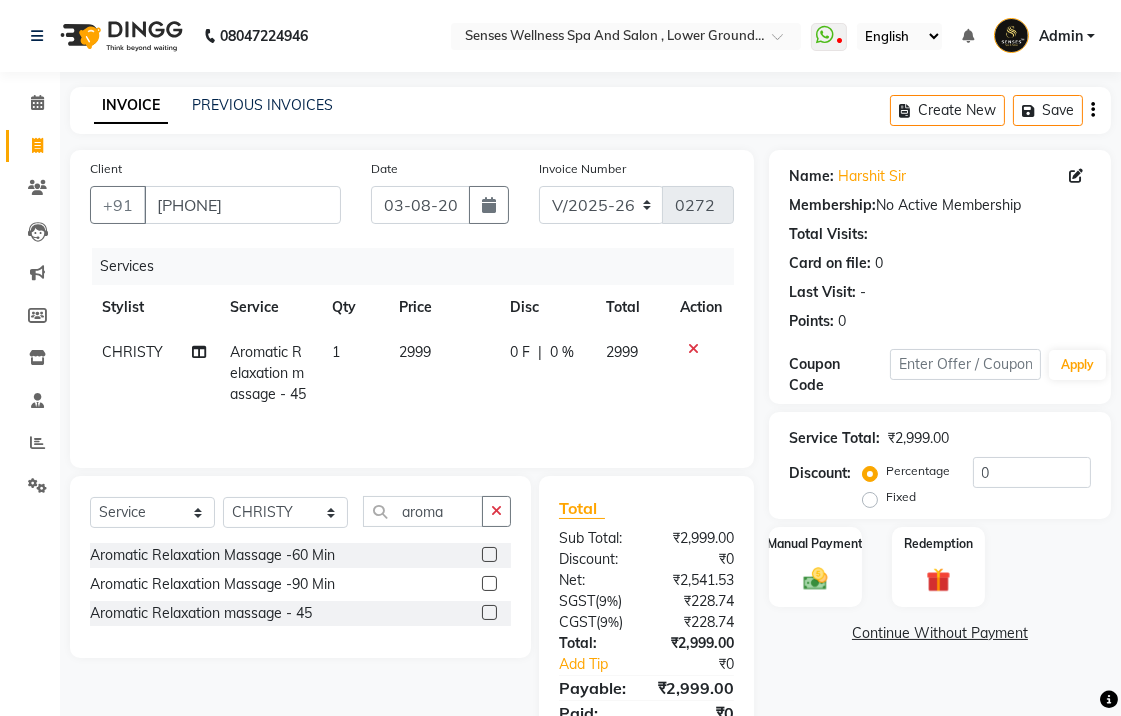 scroll, scrollTop: 85, scrollLeft: 0, axis: vertical 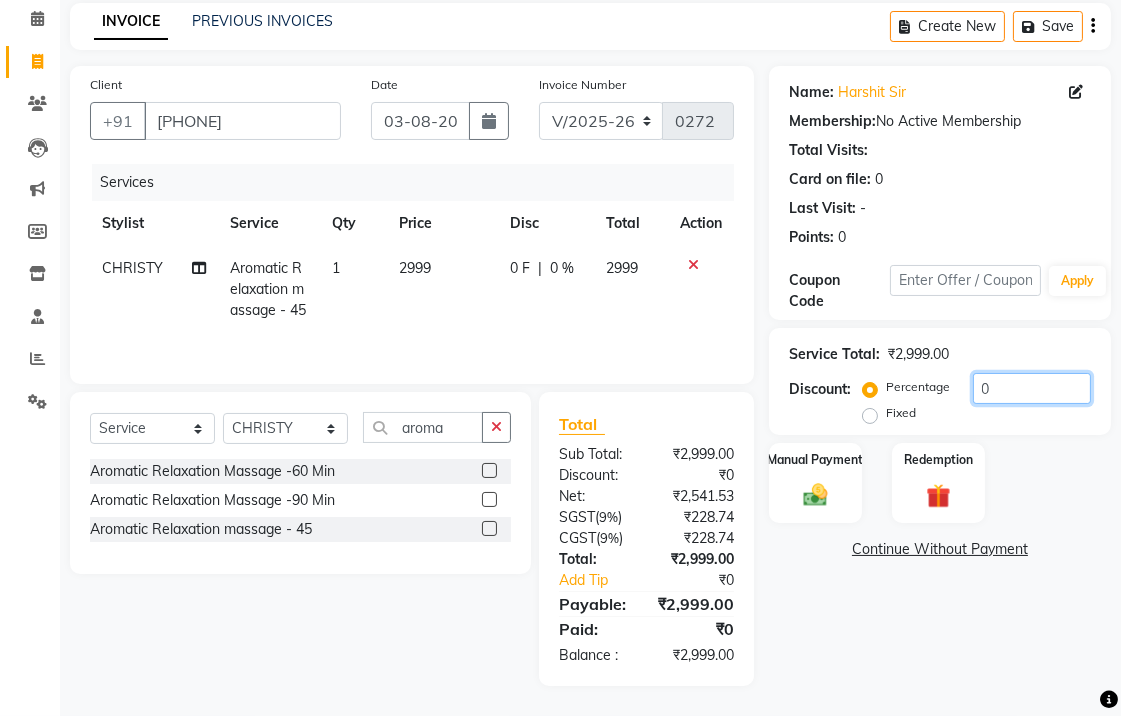 click on "0" 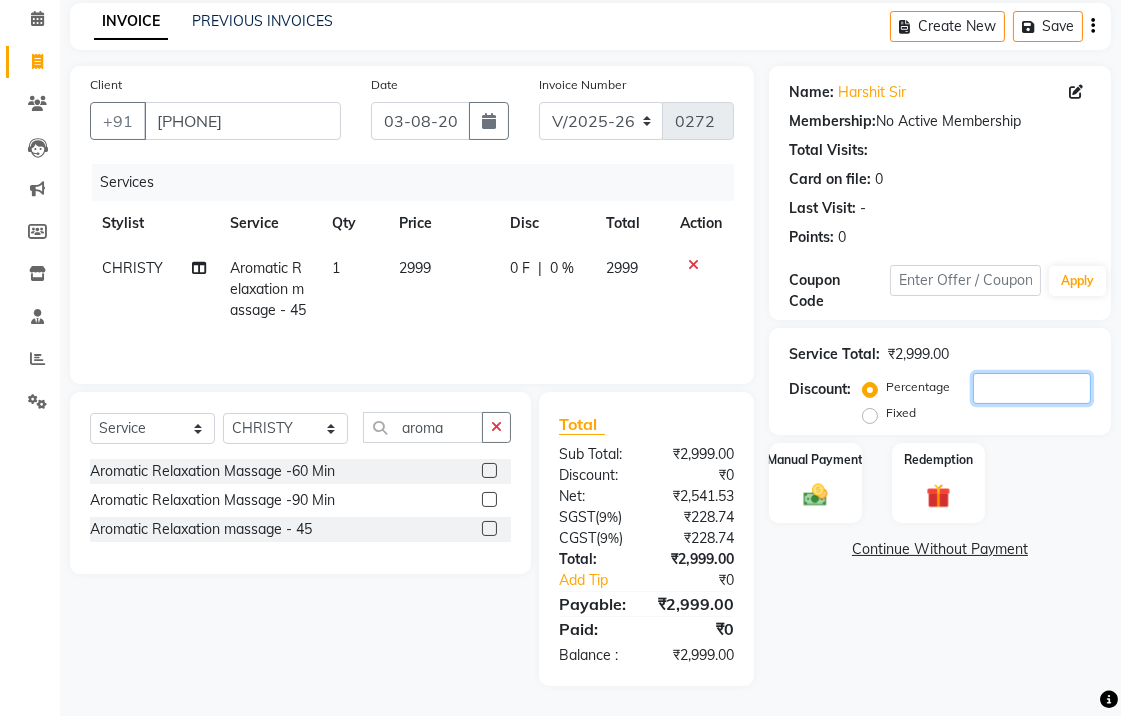 type 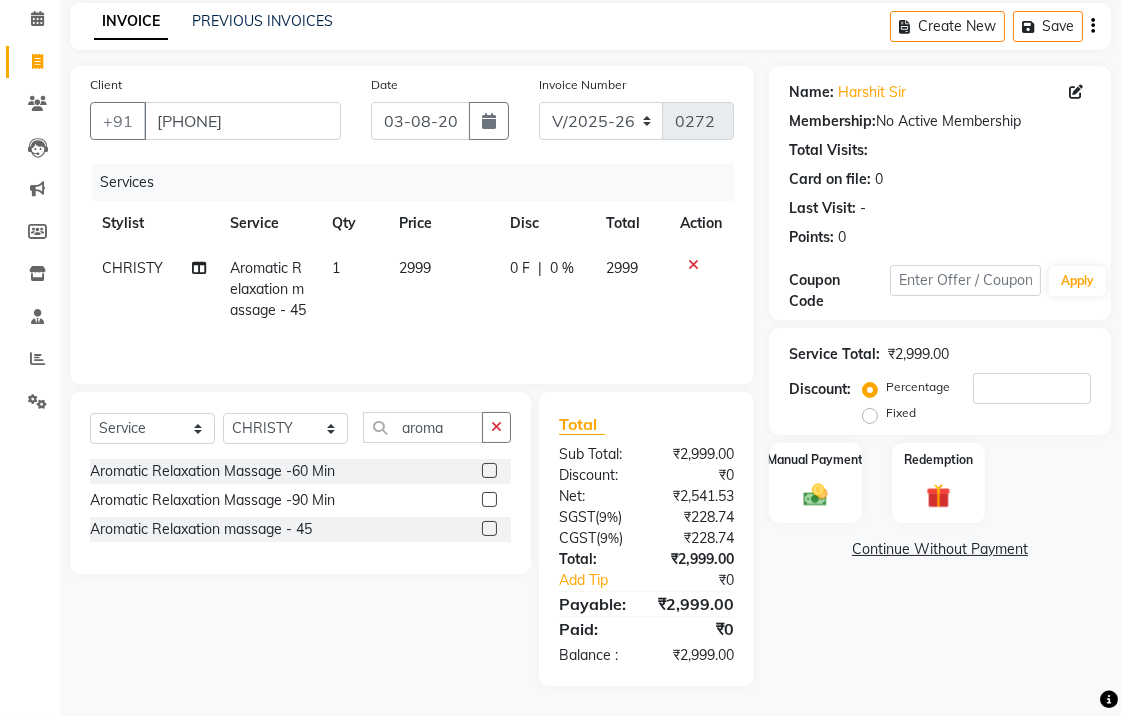 click on "Fixed" 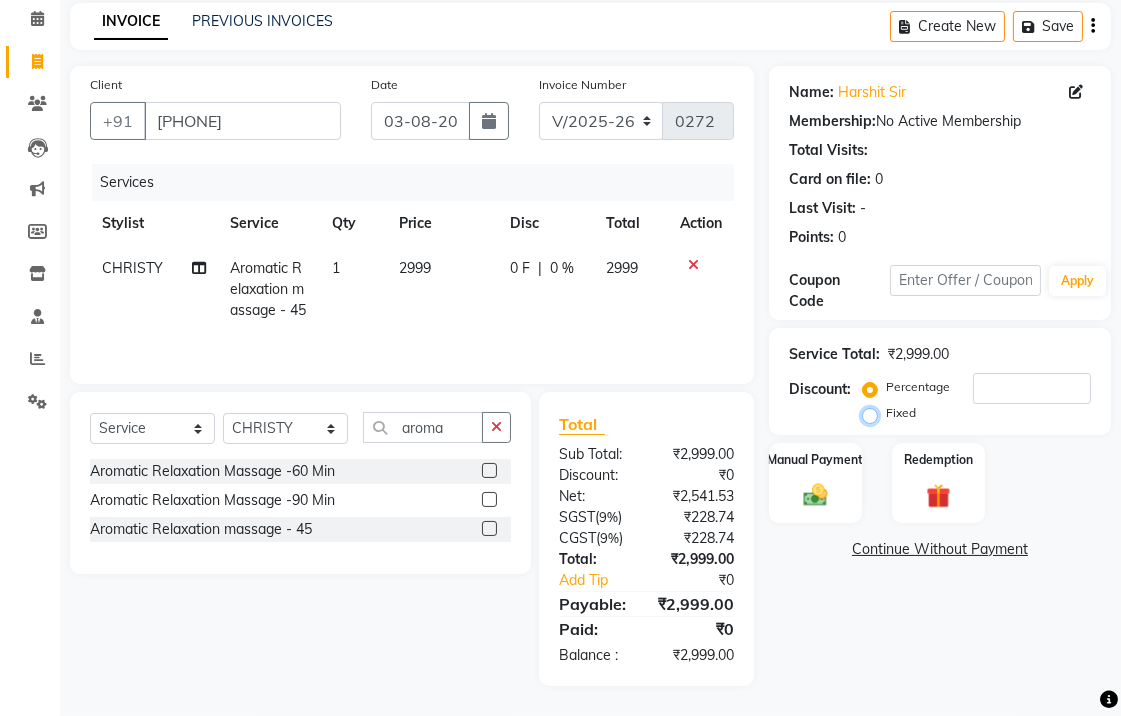 click on "Fixed" at bounding box center [874, 413] 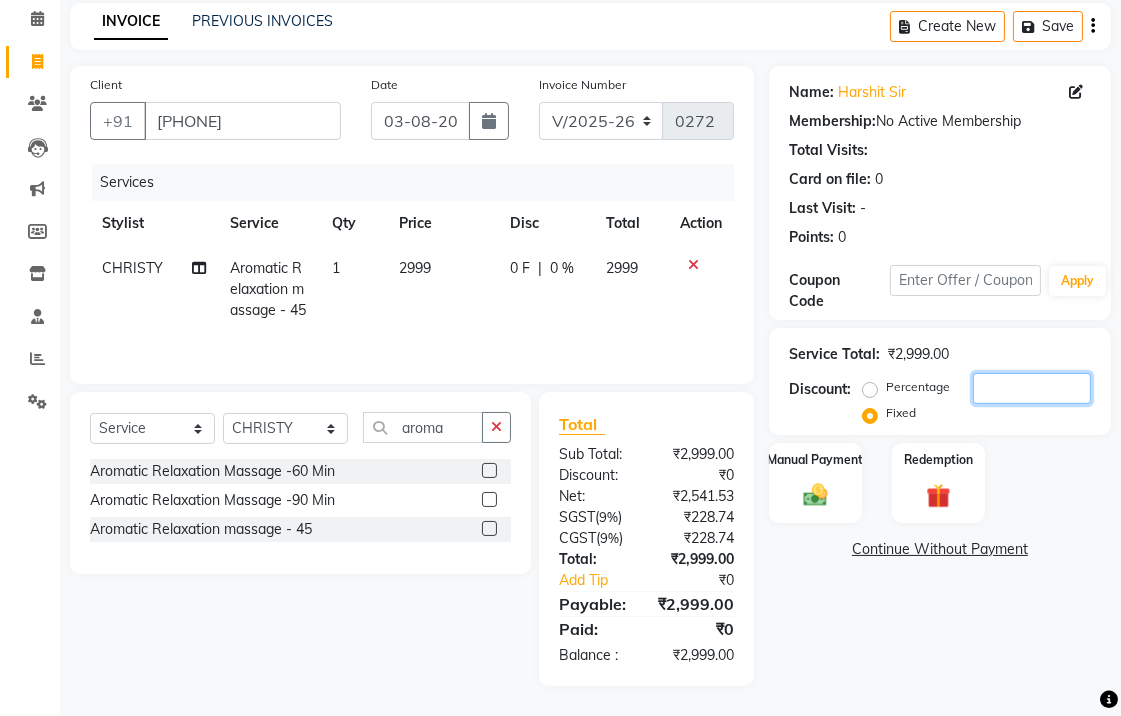 click 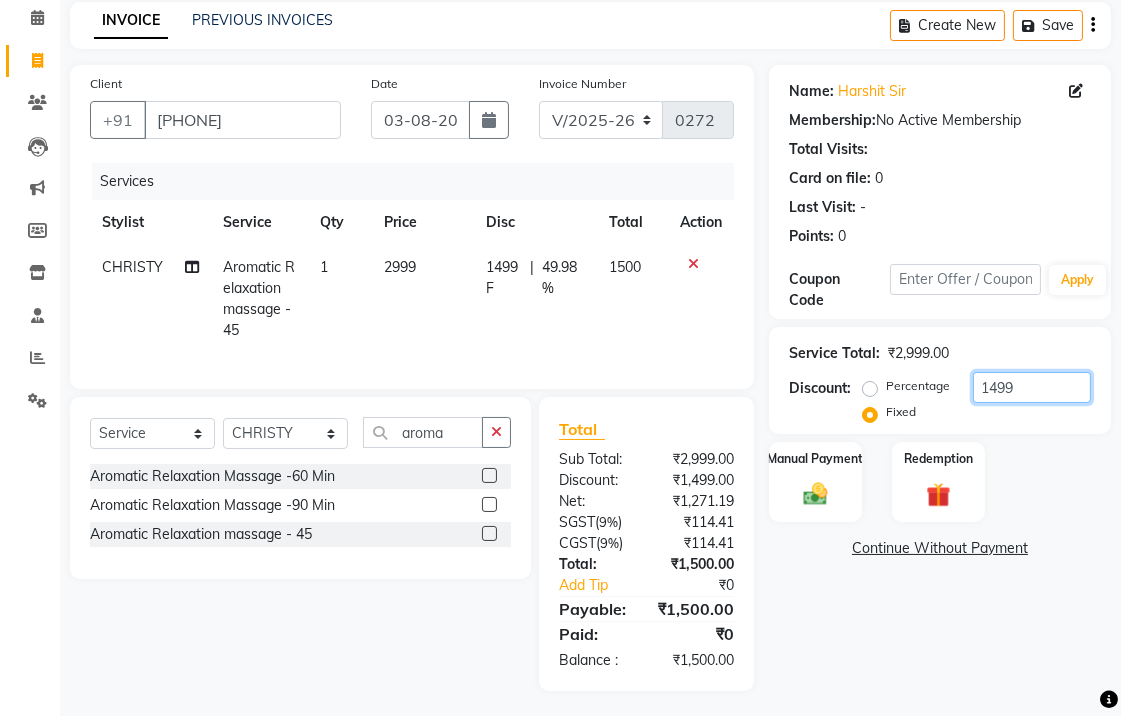 scroll, scrollTop: 106, scrollLeft: 0, axis: vertical 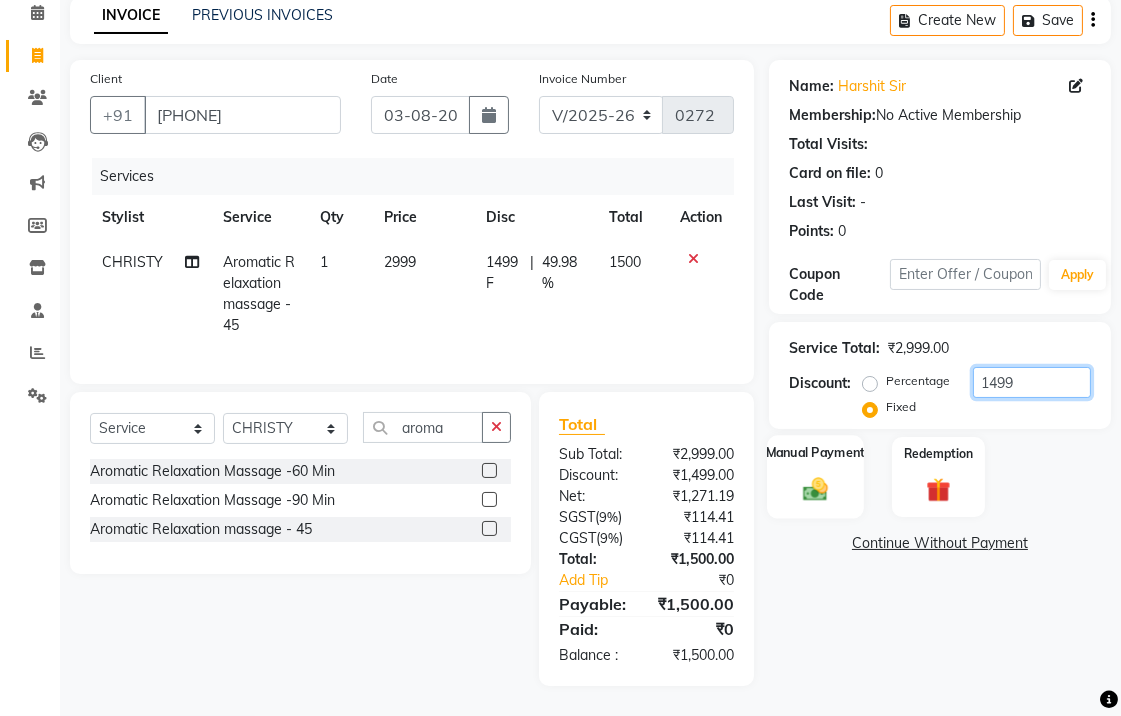 type on "1499" 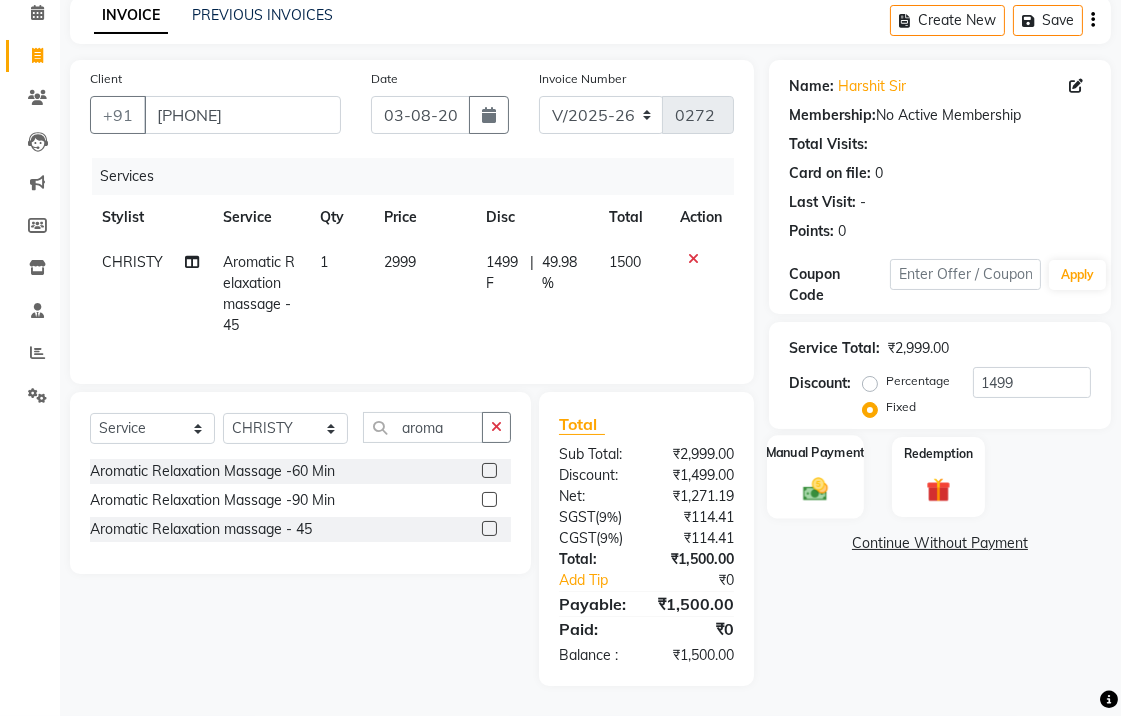 click 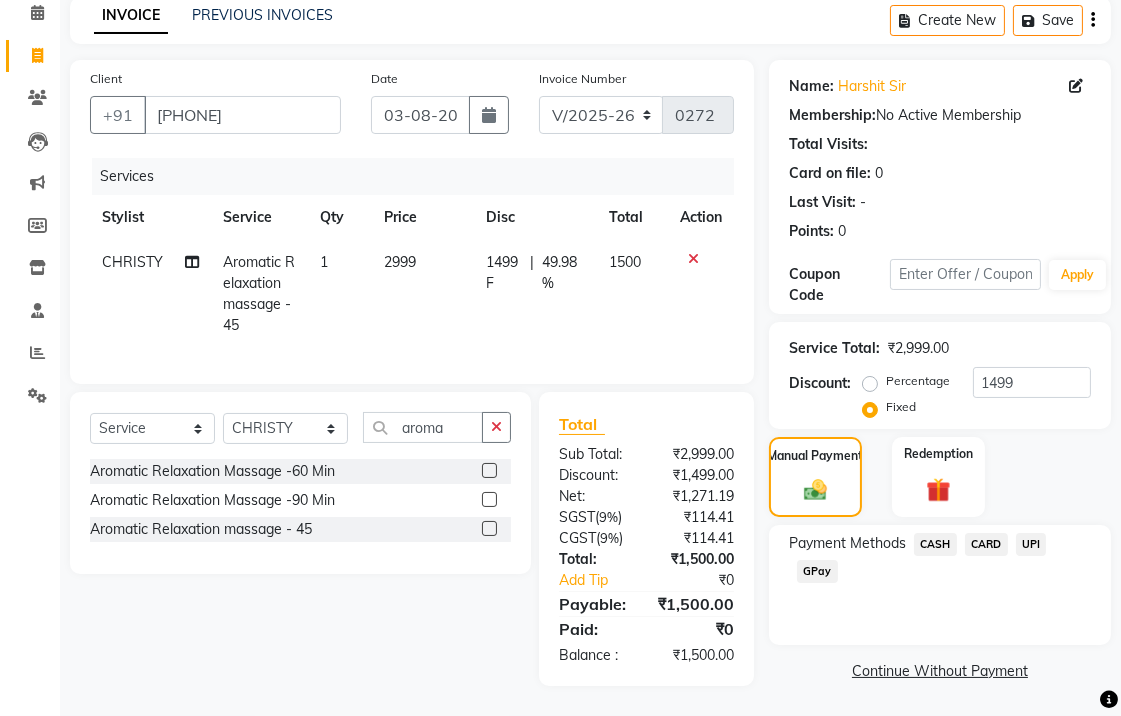 click on "UPI" 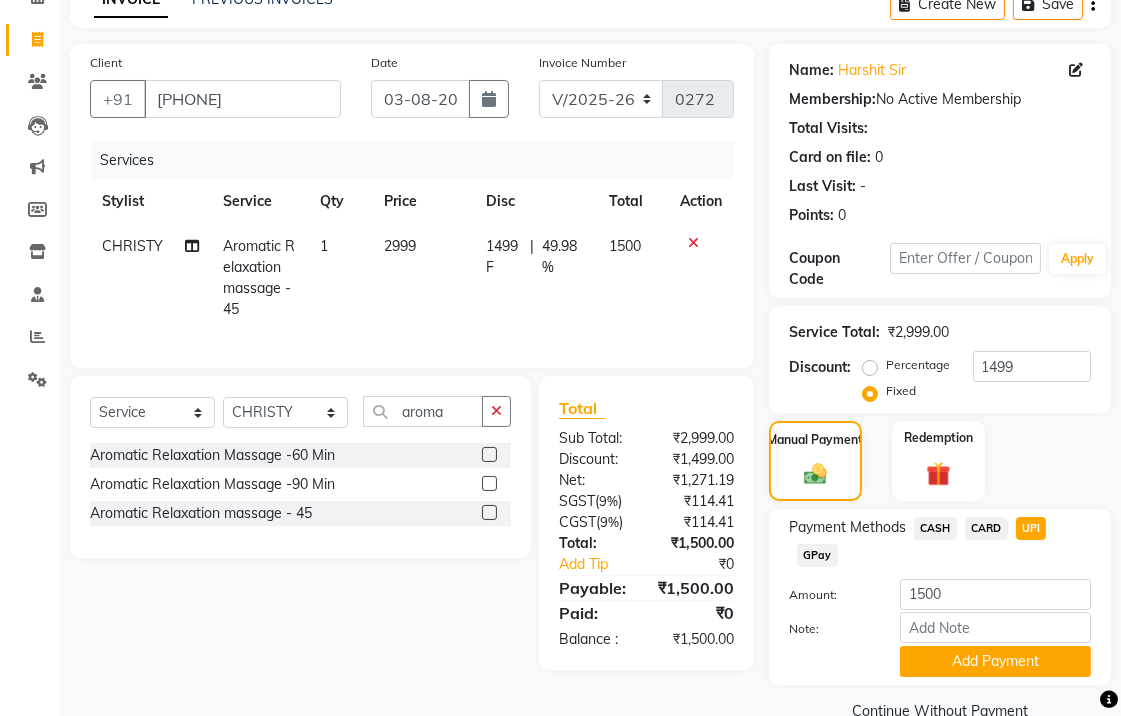 scroll, scrollTop: 146, scrollLeft: 0, axis: vertical 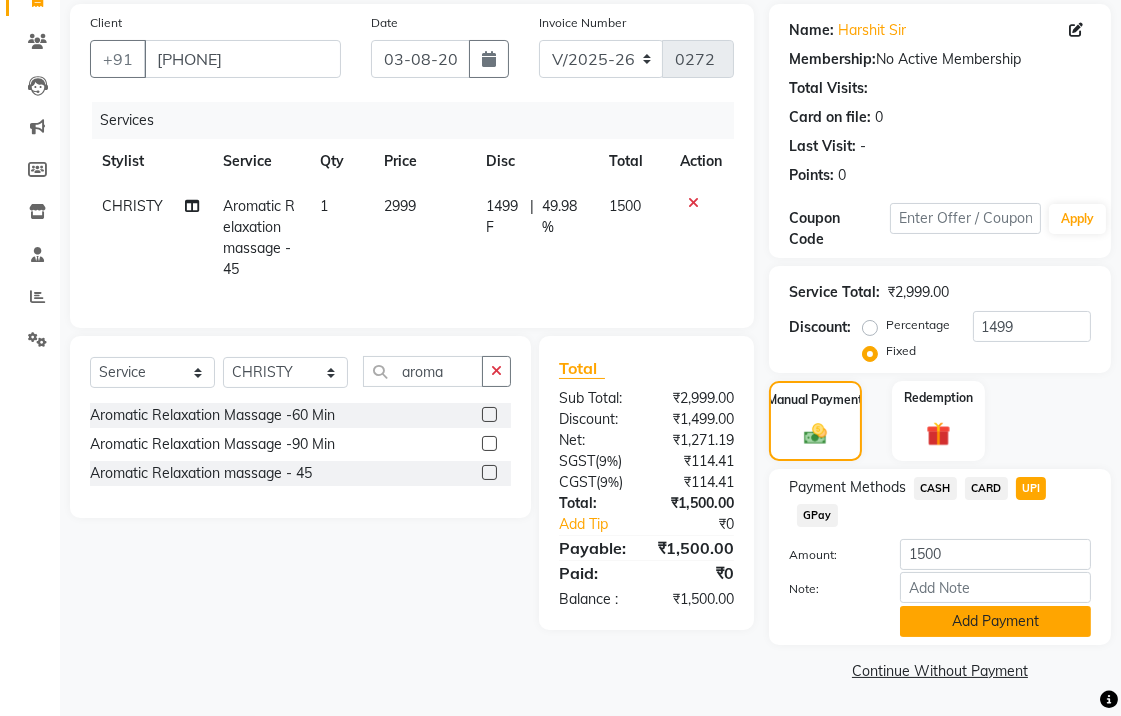 click on "Add Payment" 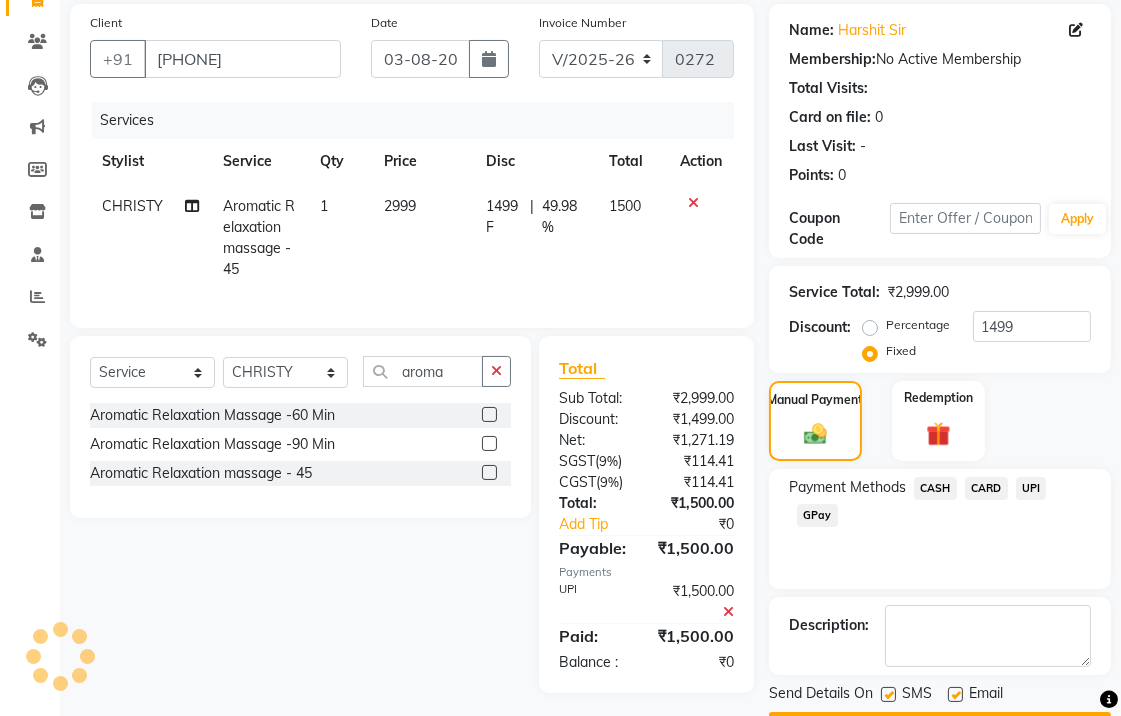 scroll, scrollTop: 202, scrollLeft: 0, axis: vertical 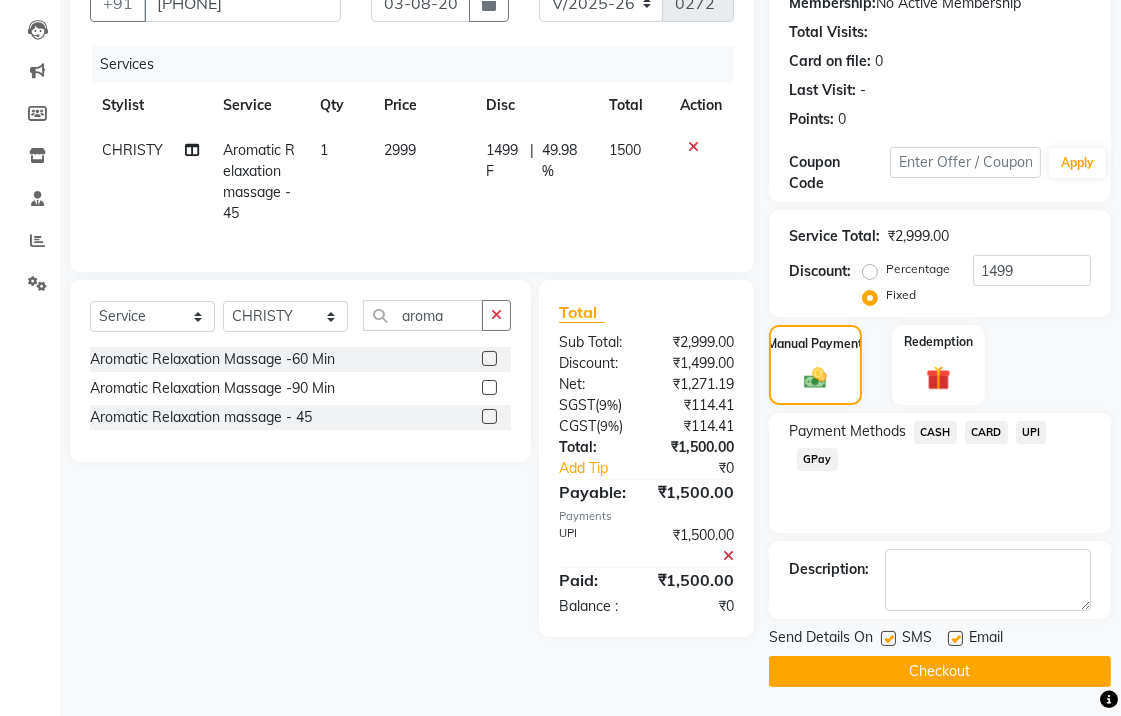 click on "SMS" 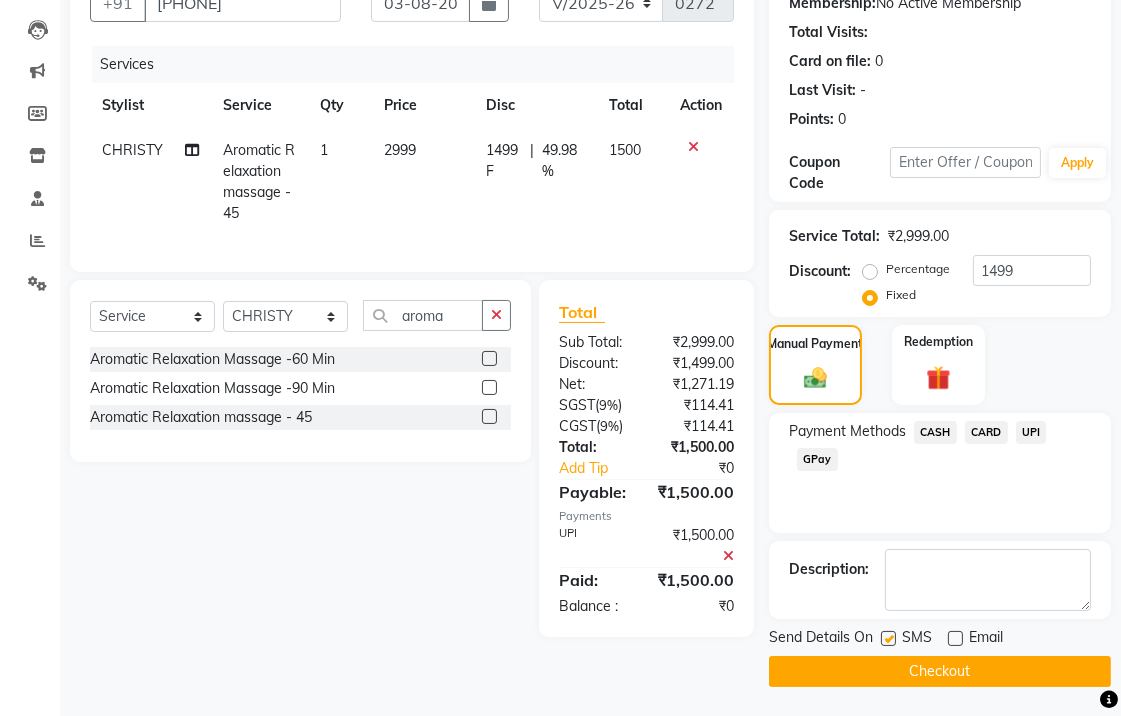 click on "Checkout" 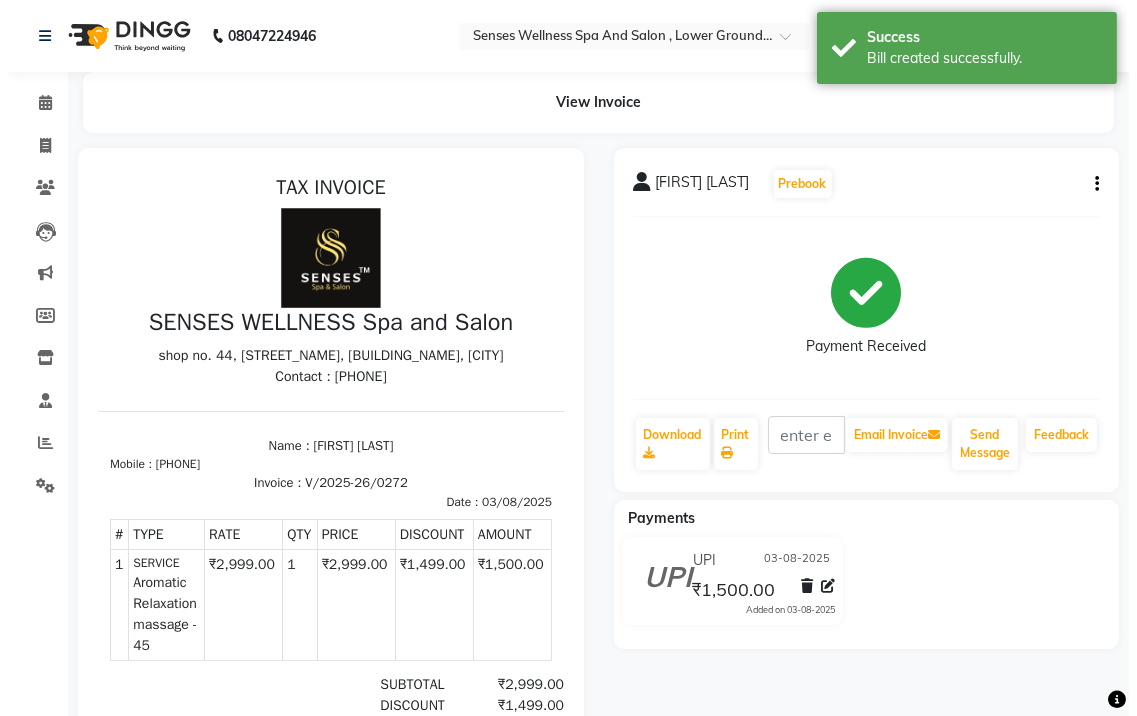 scroll, scrollTop: 0, scrollLeft: 0, axis: both 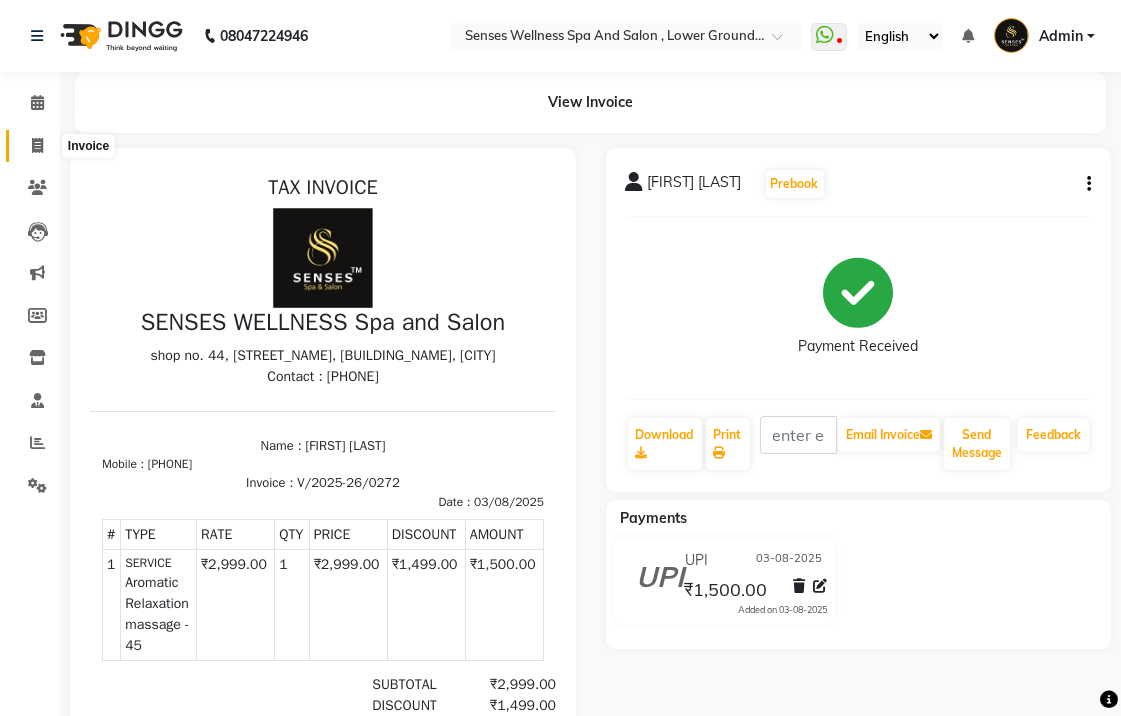 click 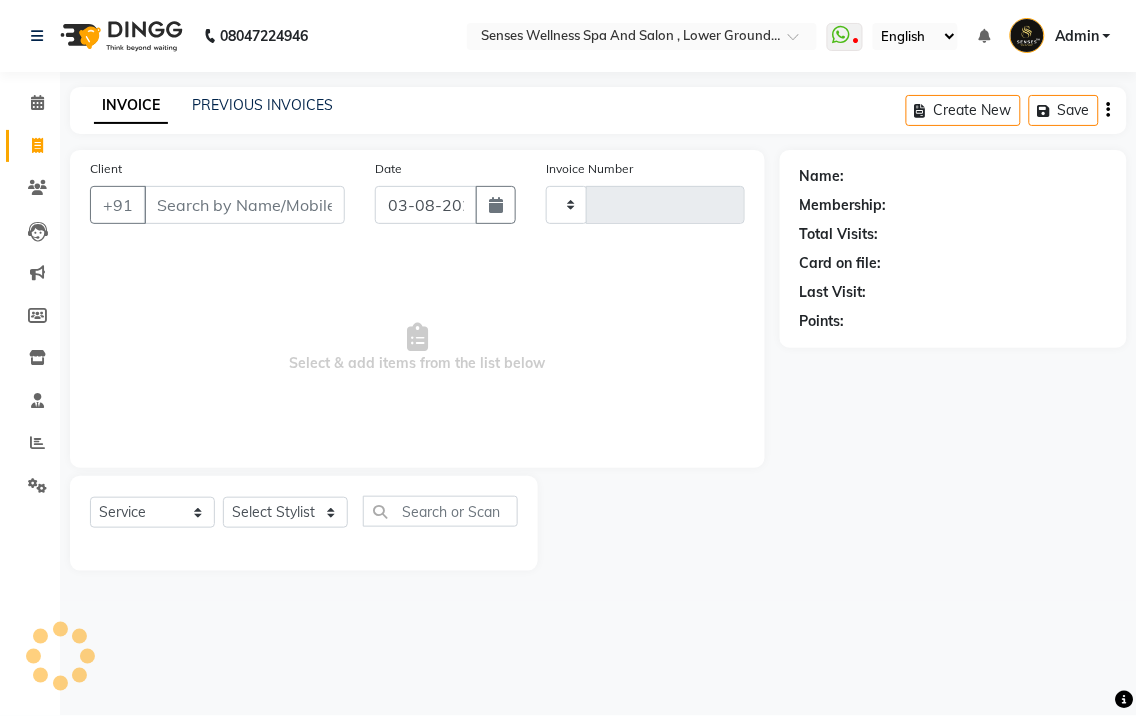 type on "0273" 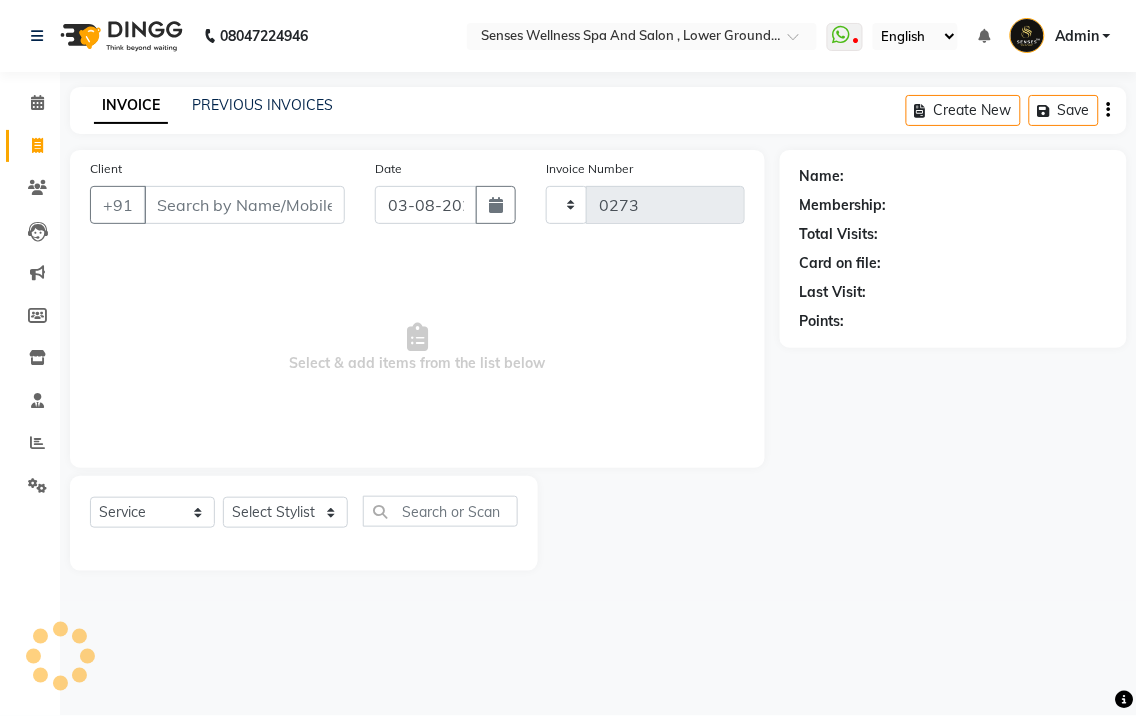 select on "6485" 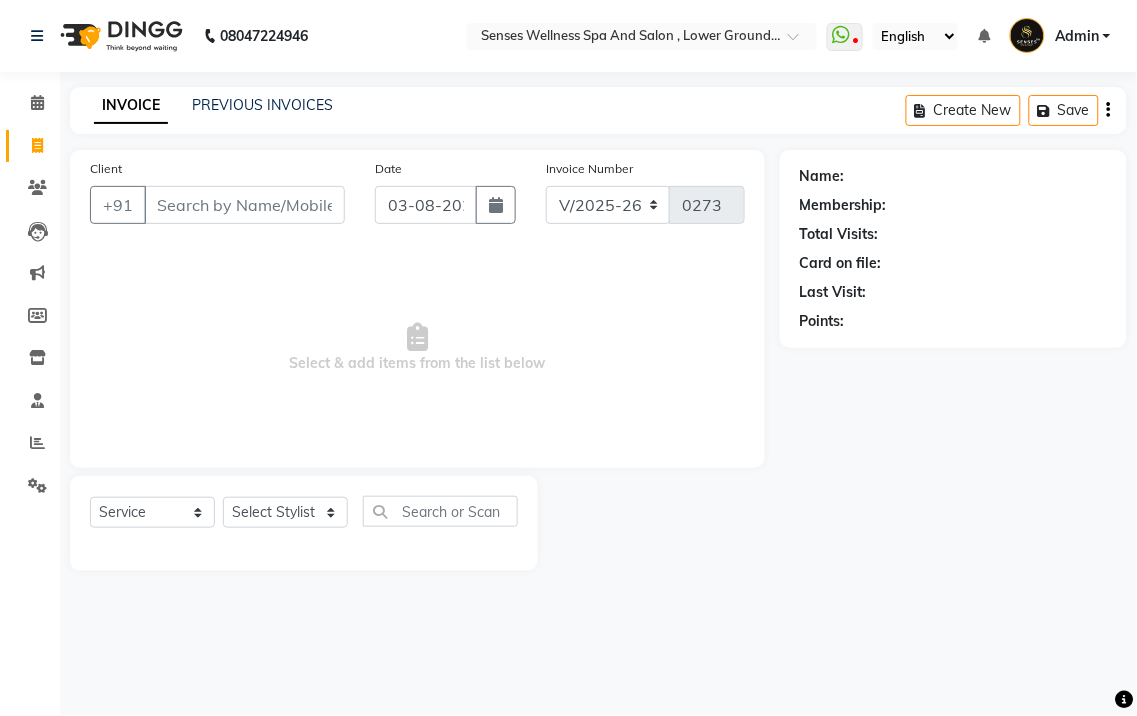 click on "Client" at bounding box center [244, 205] 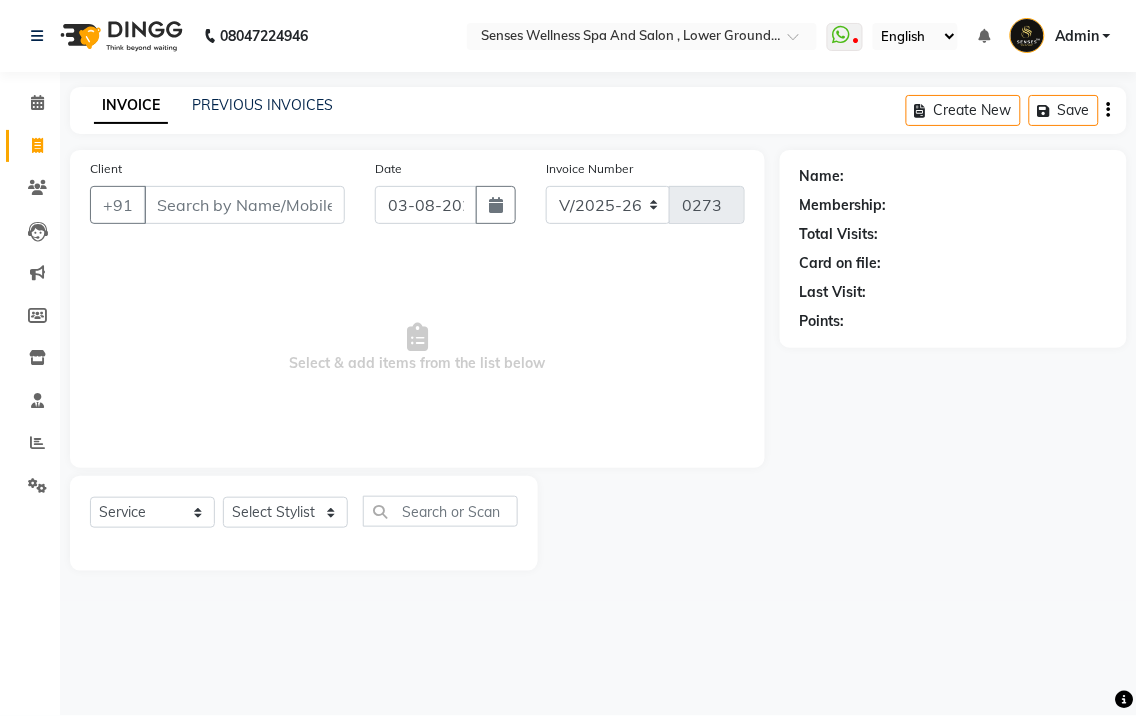 click on "Client" at bounding box center (244, 205) 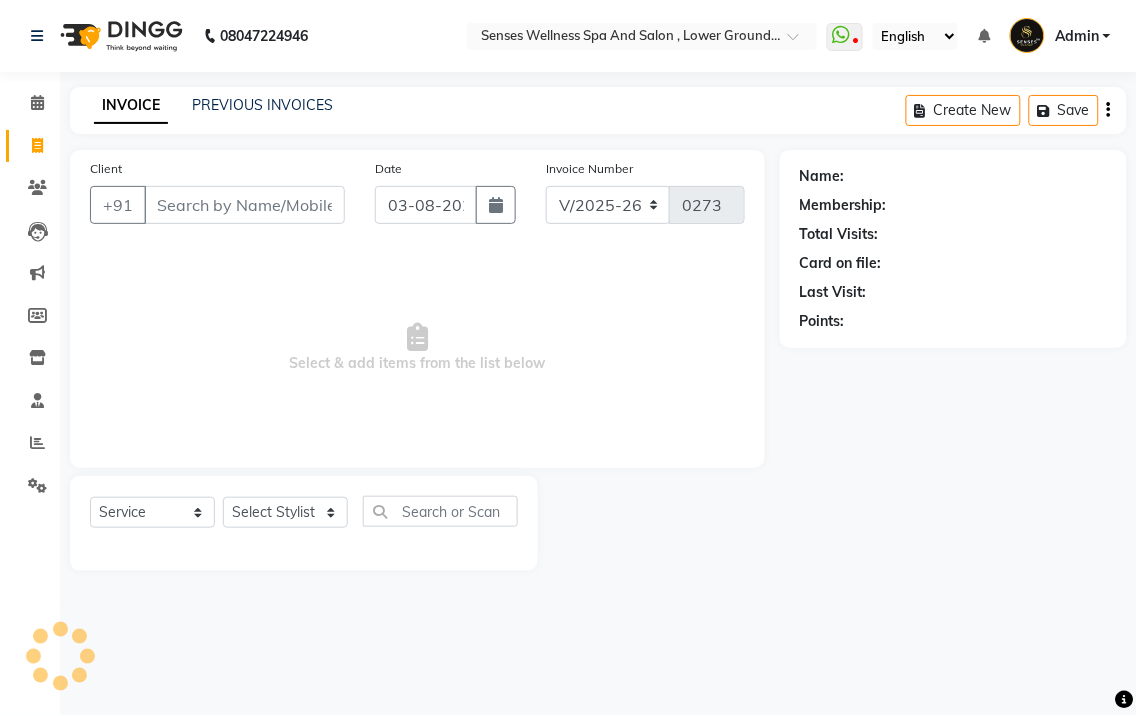 click on "Client" at bounding box center [244, 205] 